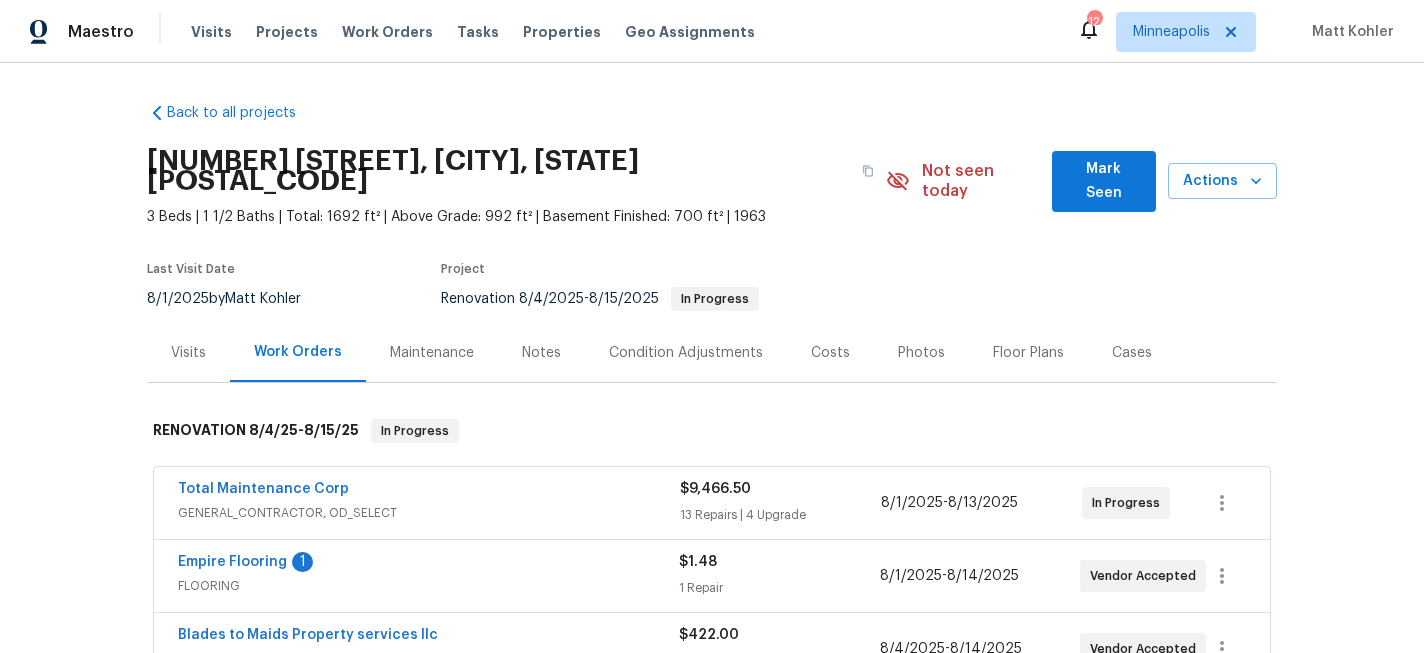 scroll, scrollTop: 0, scrollLeft: 0, axis: both 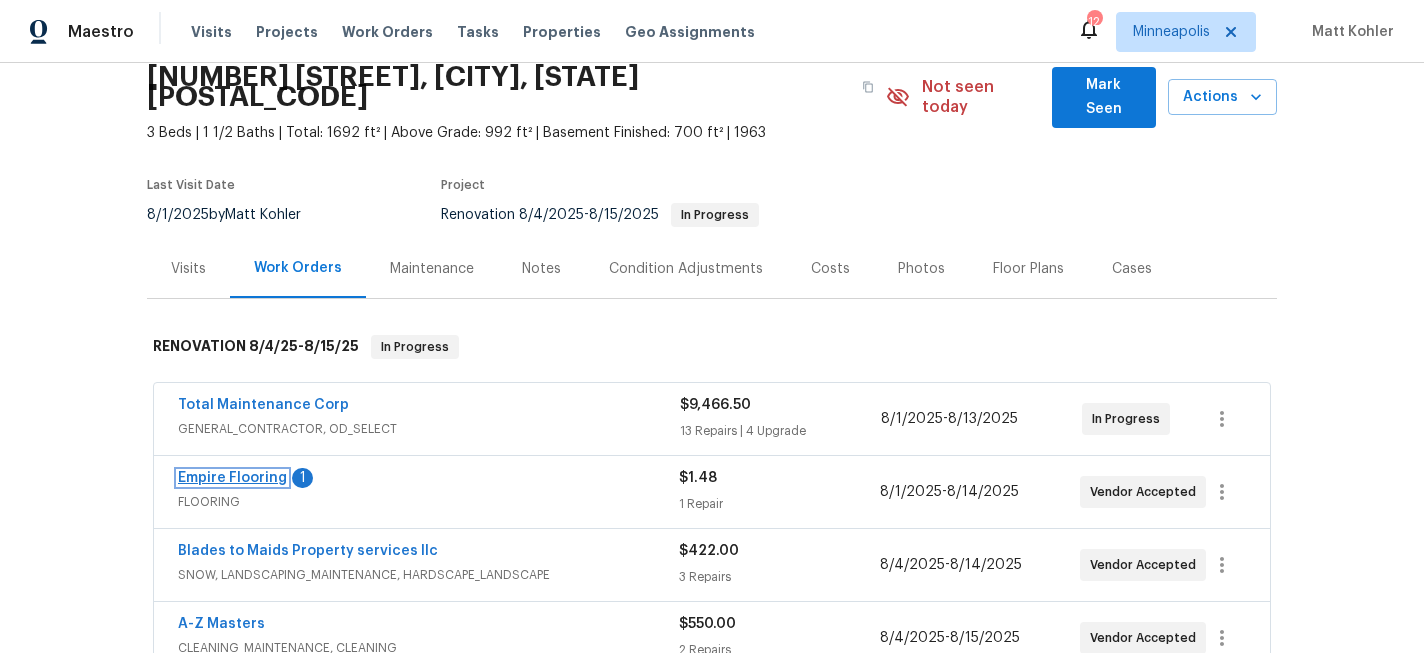 click on "Empire Flooring" at bounding box center [232, 478] 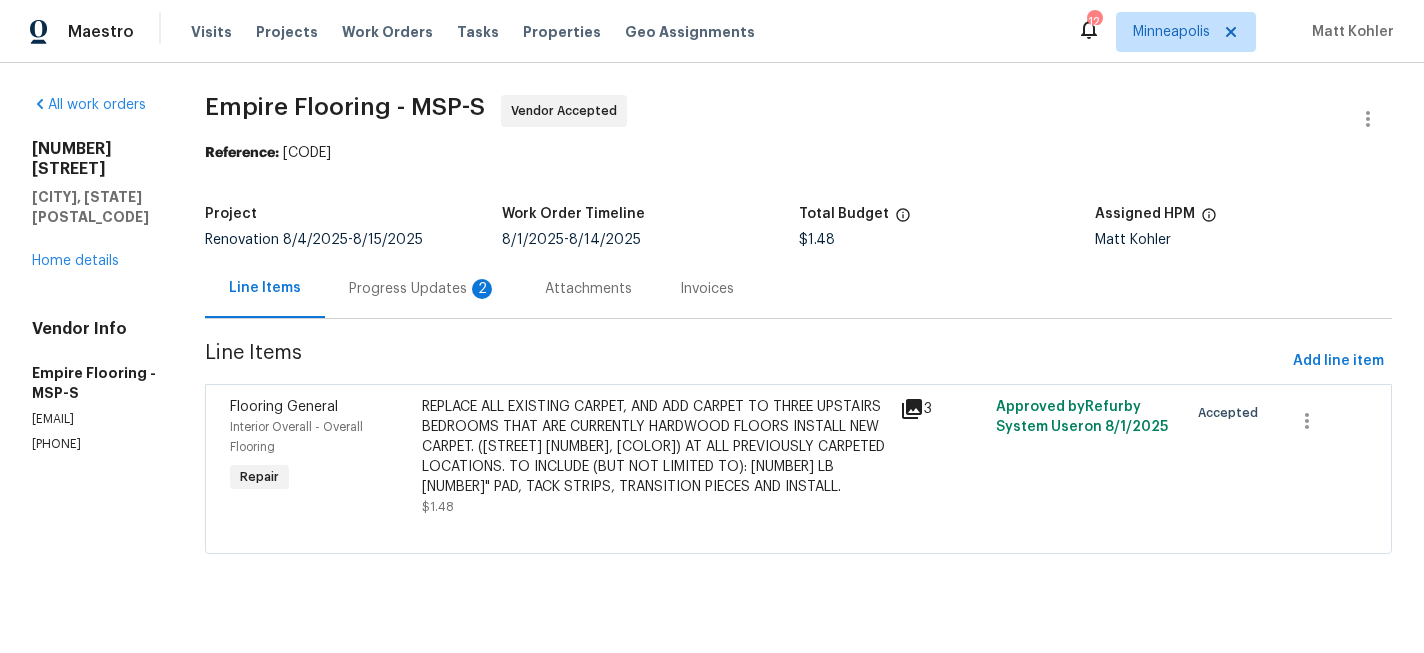 click on "REPLACE ALL EXISTING CARPET, AND ADD CARPET TO THREE UPSTAIRS BEDROOMS THAT ARE CURRENTLY HARDWOOD FLOORS
INSTALL NEW CARPET. ([STREET] [NUMBER], [COLOR]) AT ALL PREVIOUSLY CARPETED LOCATIONS. TO INCLUDE (BUT NOT LIMITED TO): [NUMBER] LB [NUMBER]" PAD, TACK STRIPS, TRANSITION PIECES AND INSTALL." at bounding box center [655, 447] 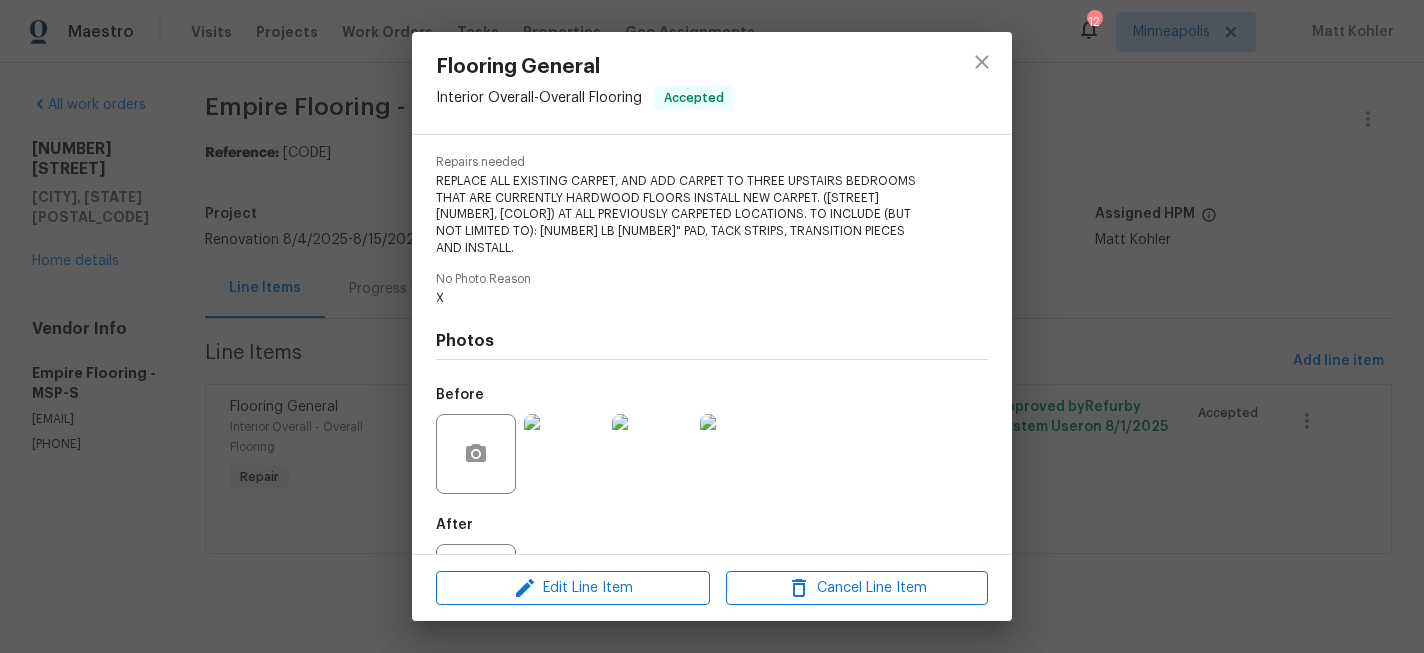 scroll, scrollTop: 267, scrollLeft: 0, axis: vertical 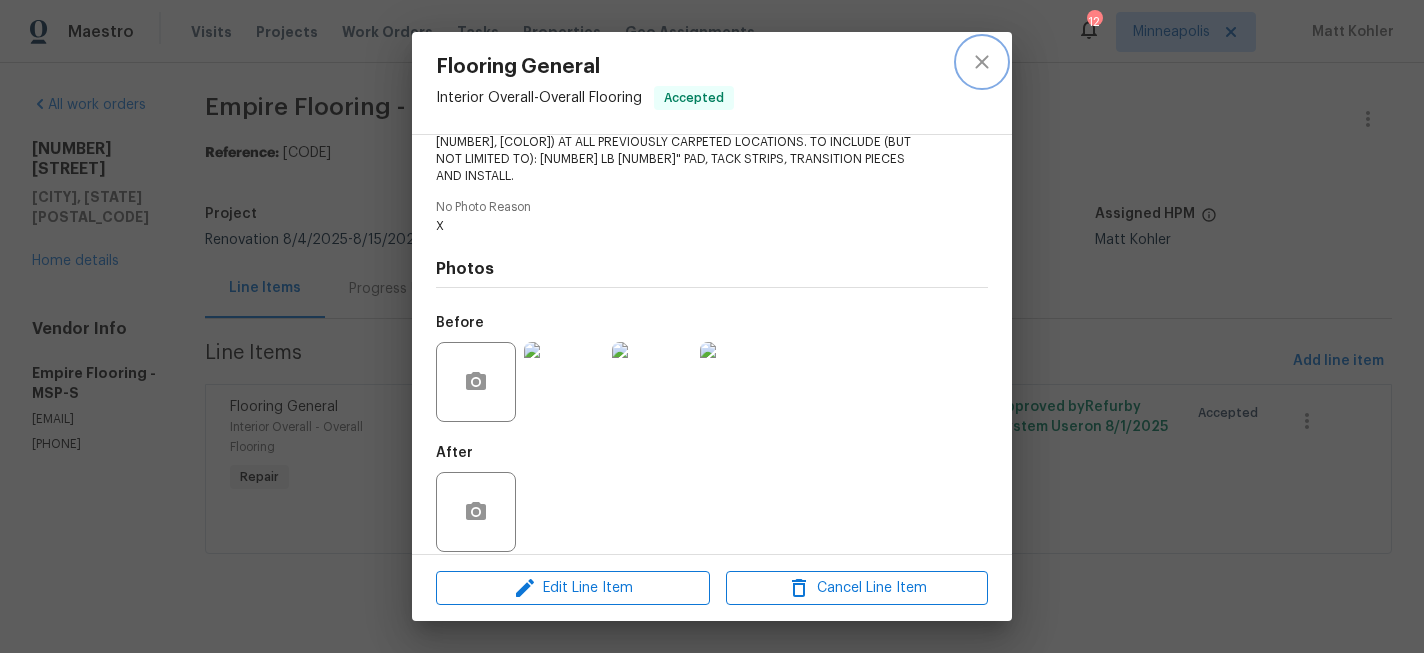 click 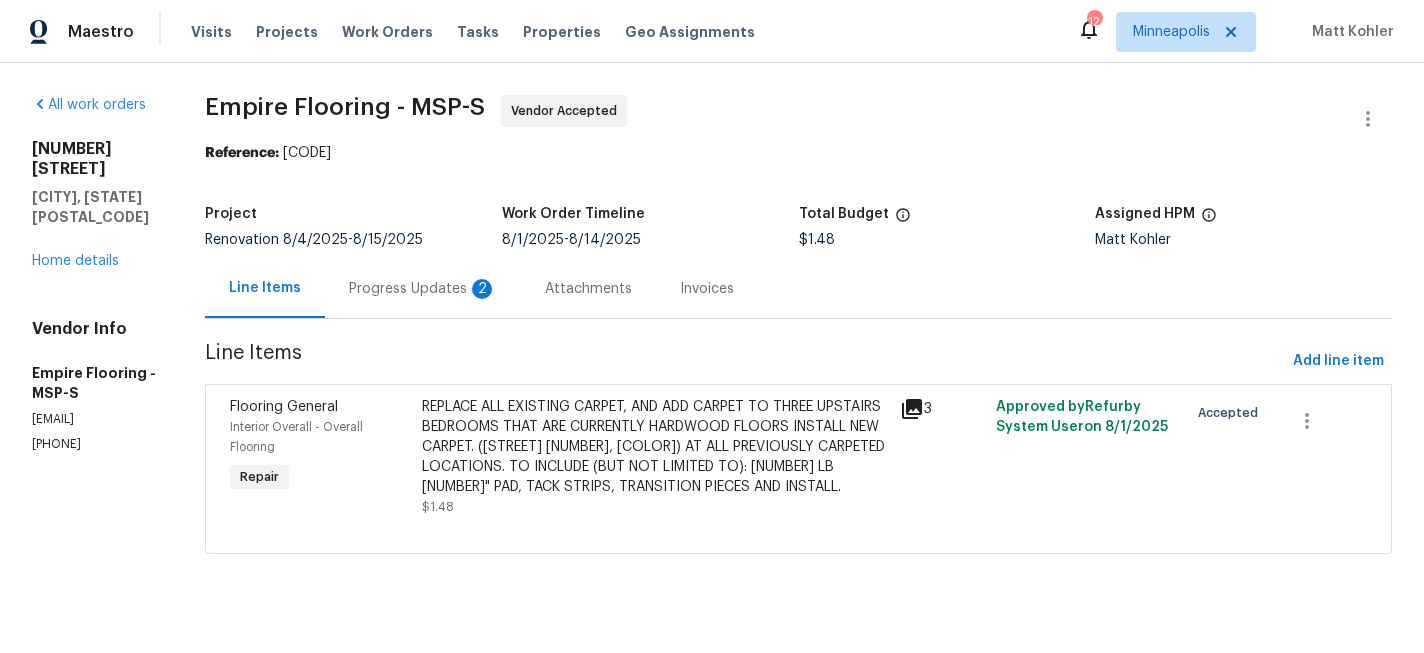 click on "Progress Updates 2" at bounding box center (423, 289) 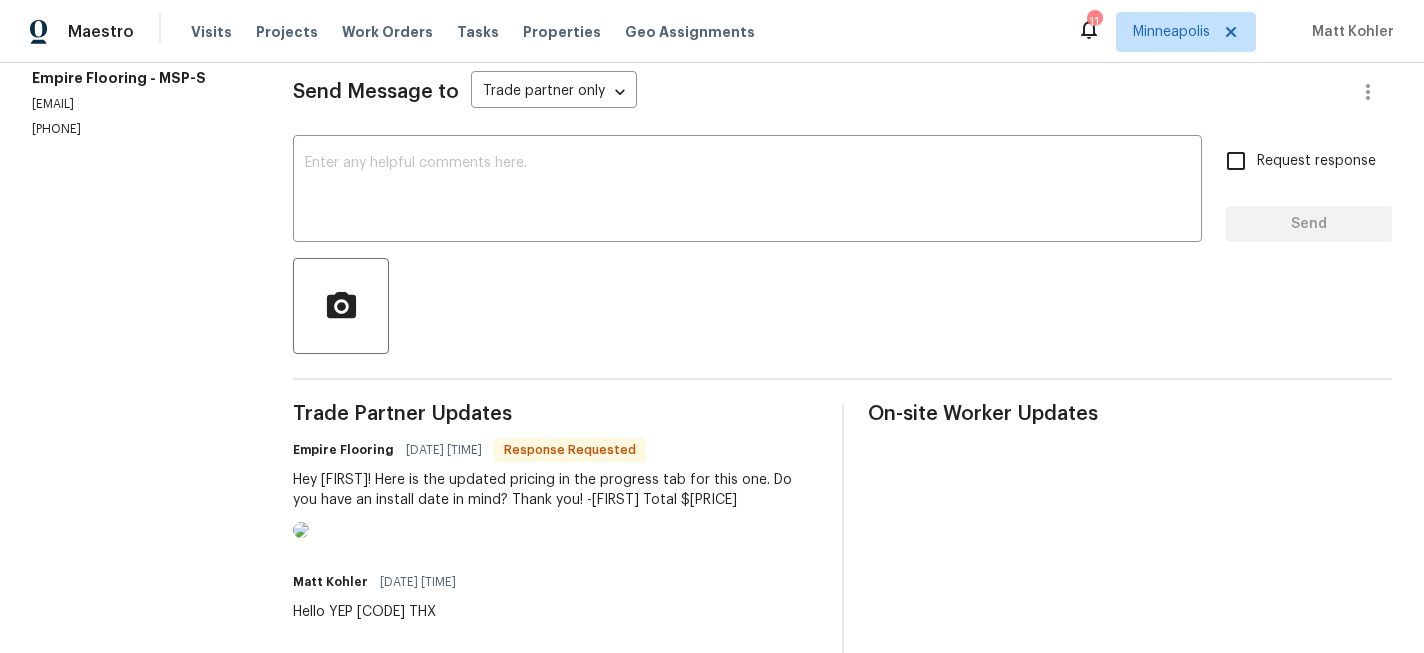 scroll, scrollTop: 277, scrollLeft: 0, axis: vertical 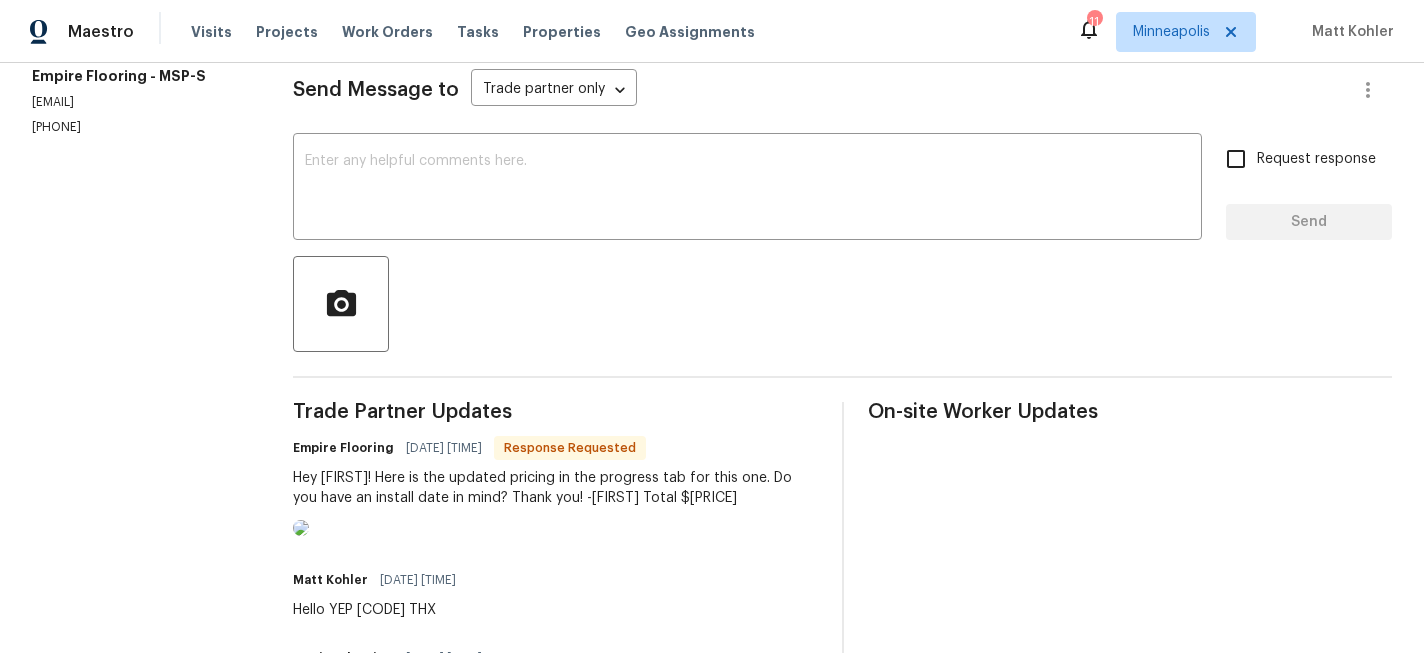 click at bounding box center [301, 528] 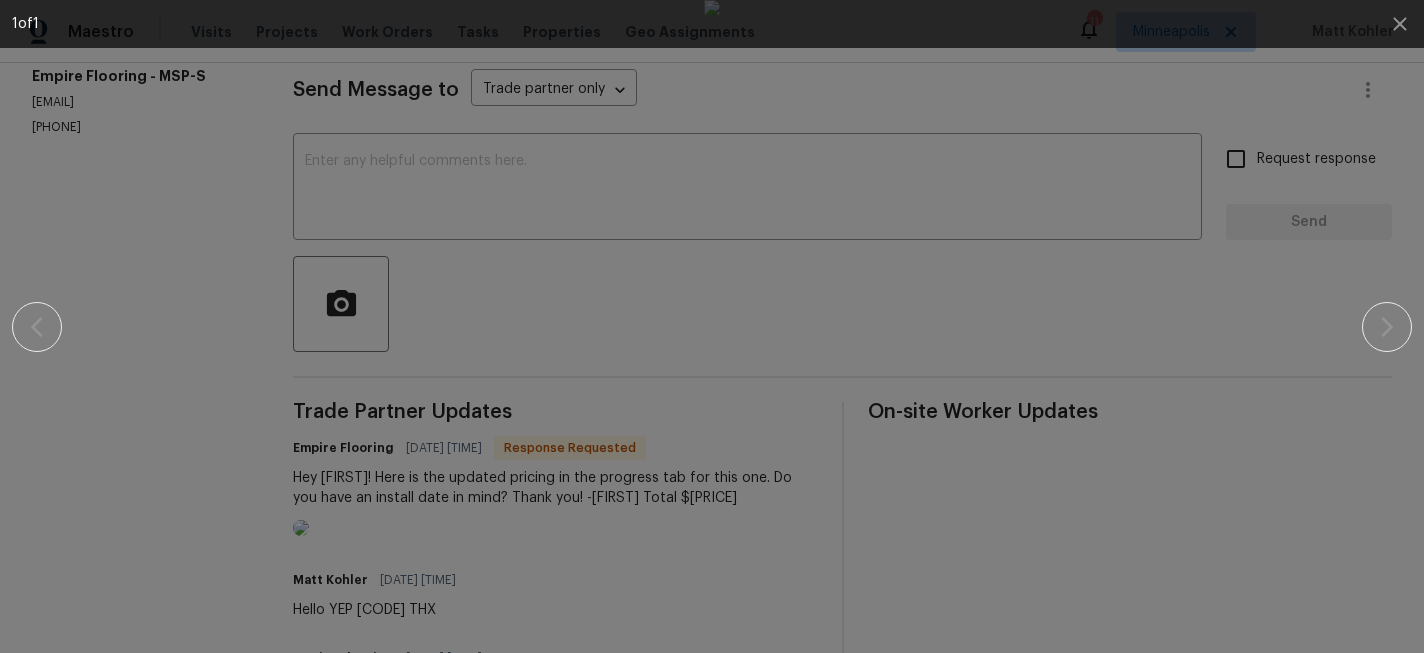 click at bounding box center [712, 326] 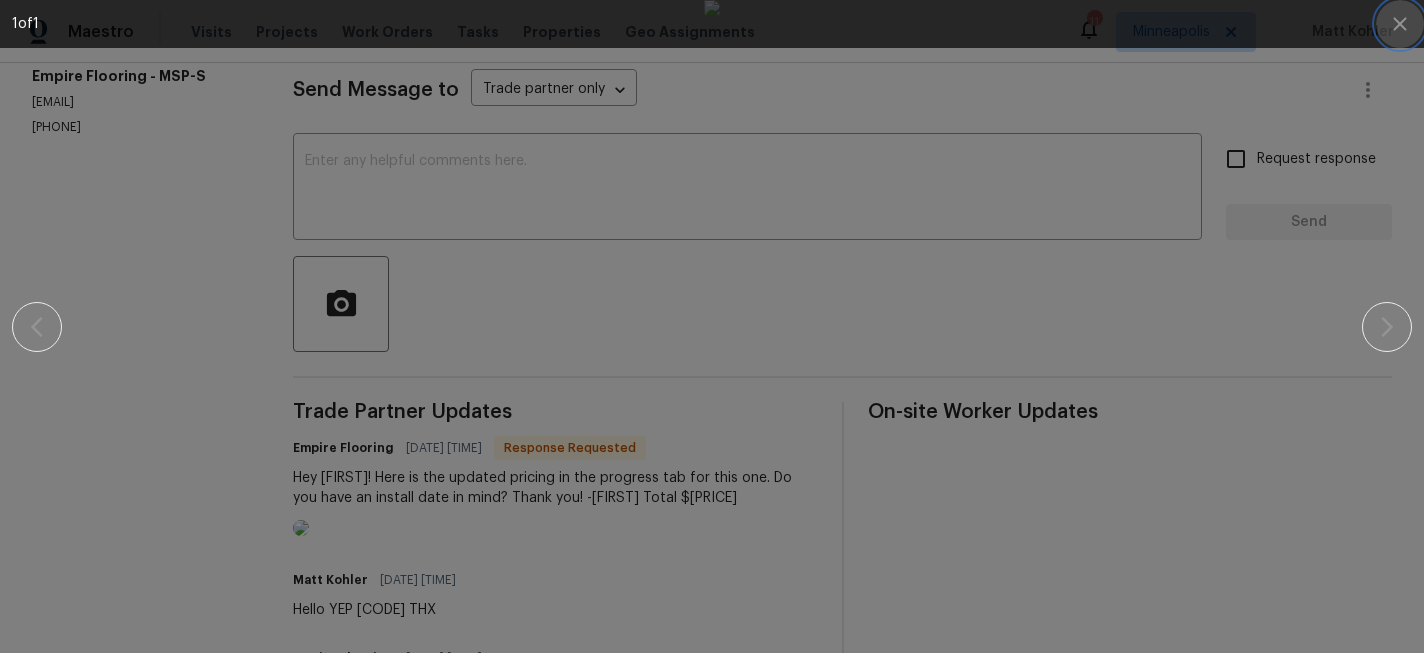 click 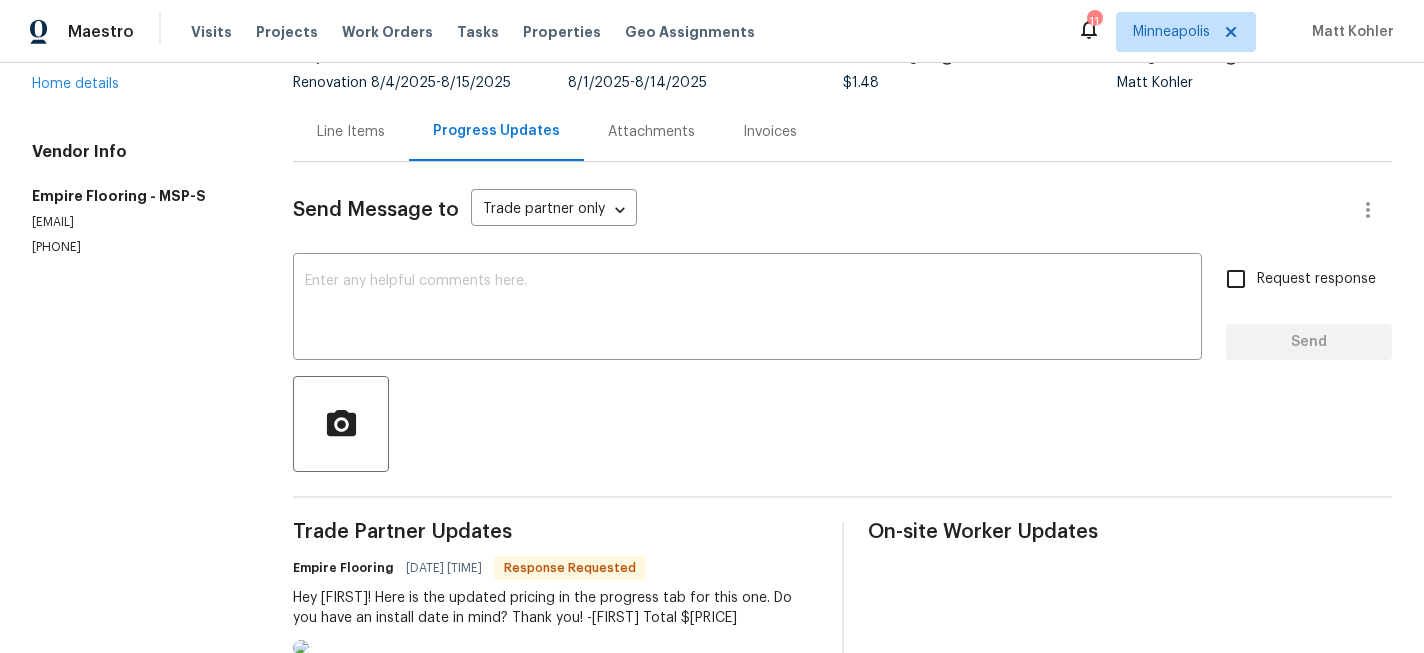 scroll, scrollTop: 153, scrollLeft: 0, axis: vertical 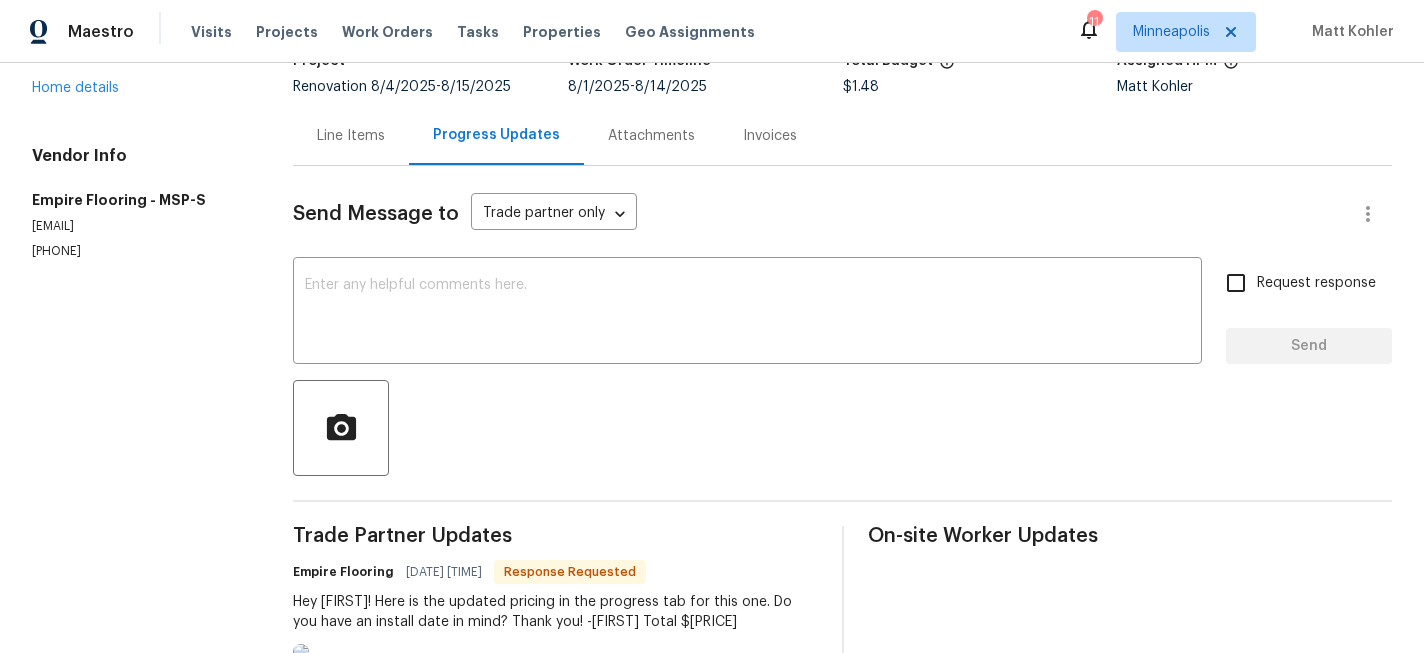 click on "Line Items" at bounding box center (351, 136) 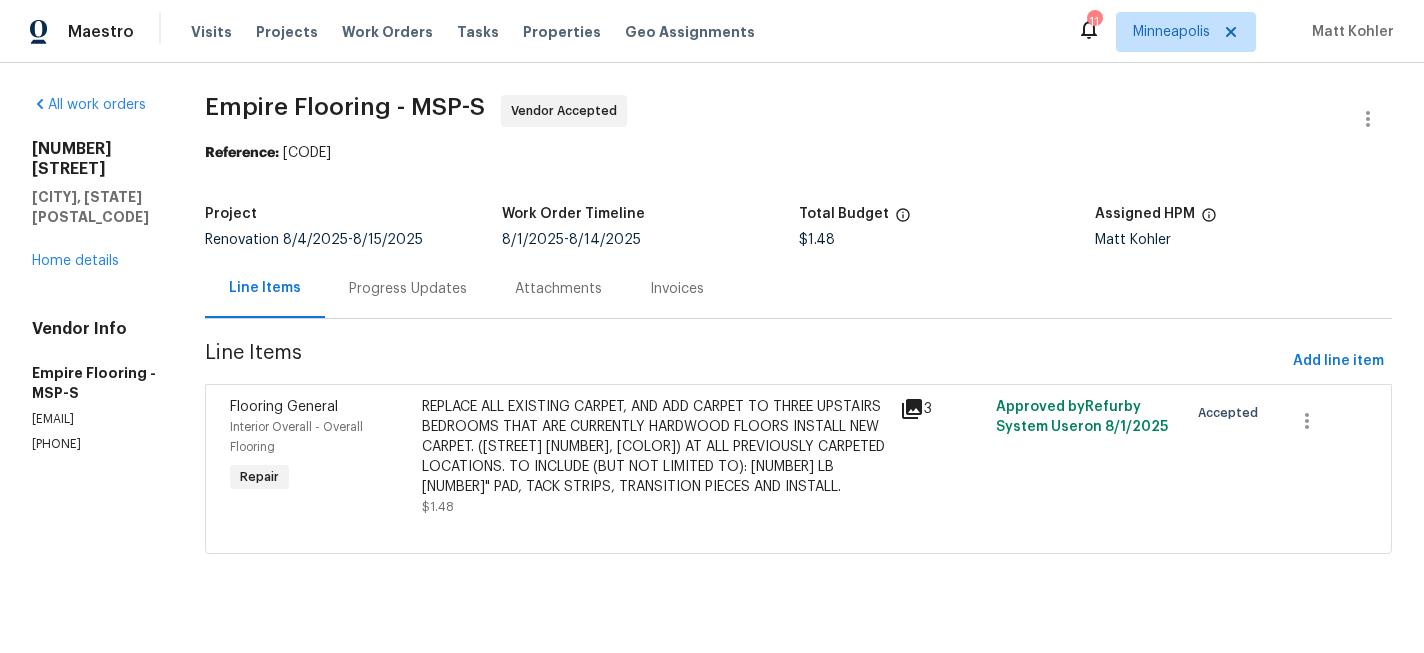 scroll, scrollTop: 0, scrollLeft: 0, axis: both 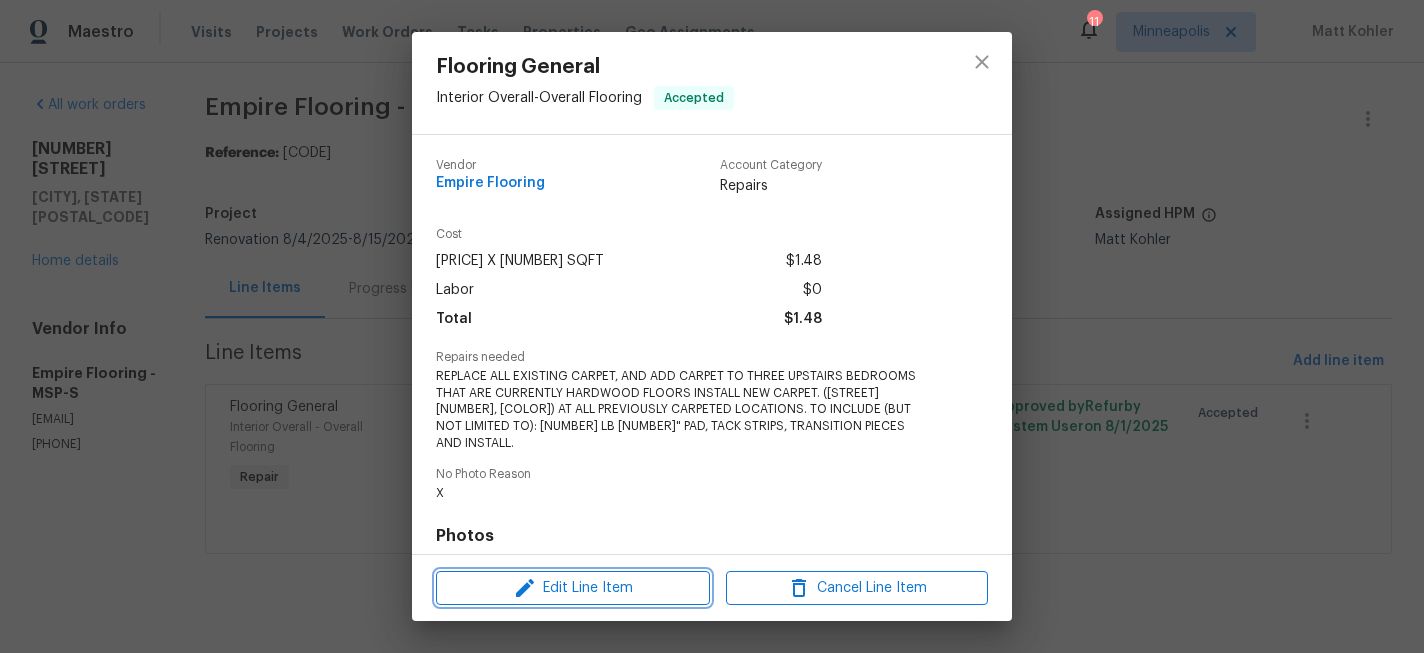 click on "Edit Line Item" at bounding box center [573, 588] 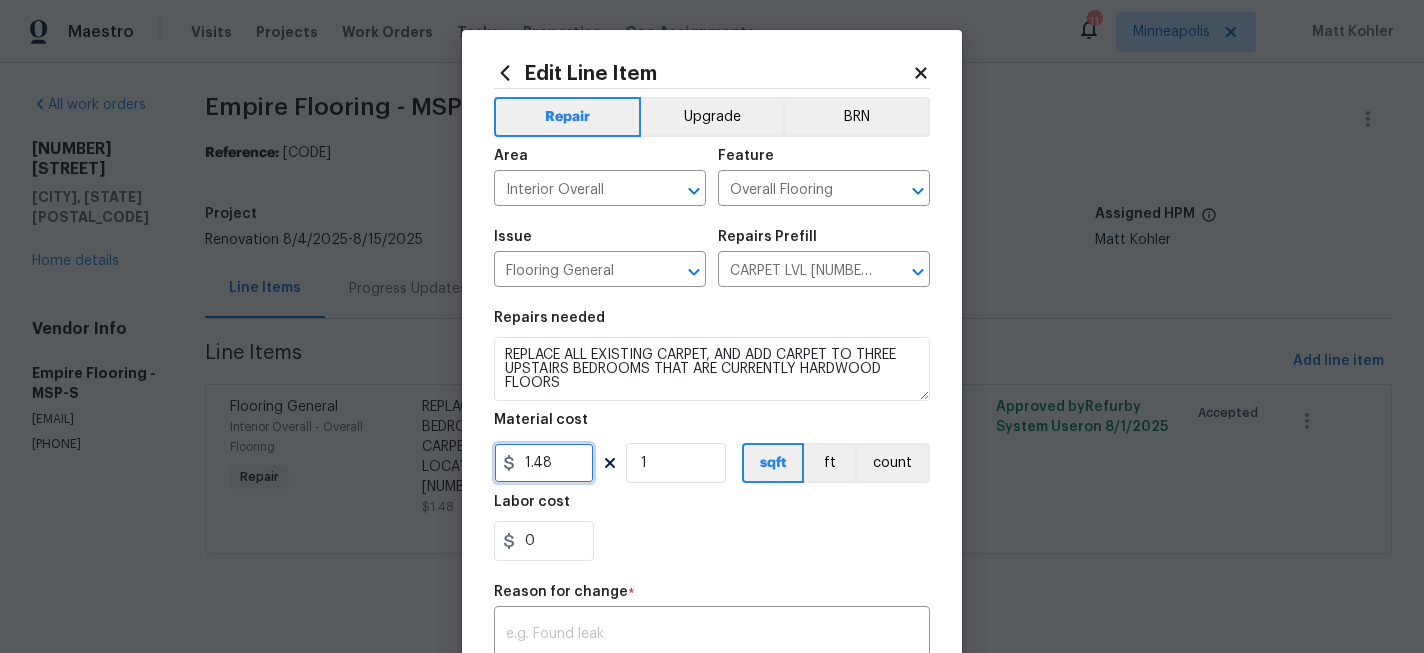 click on "1.48" at bounding box center (544, 463) 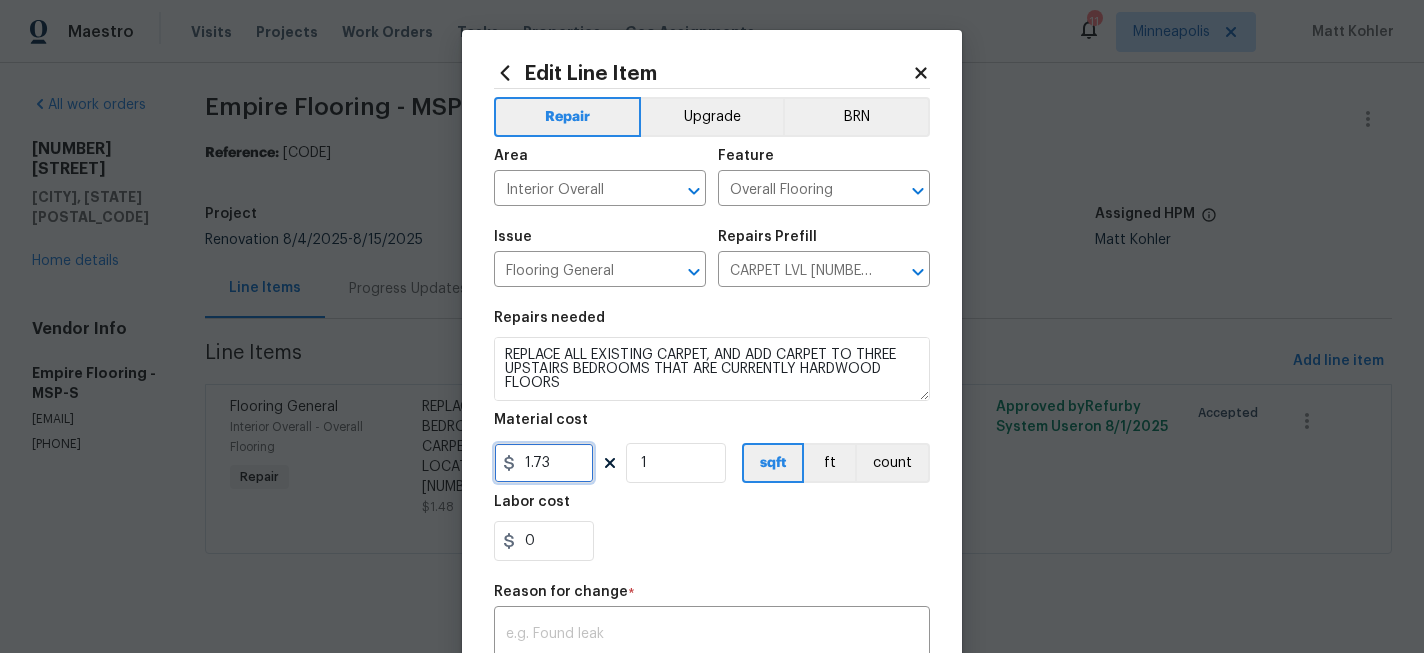 type on "1.73" 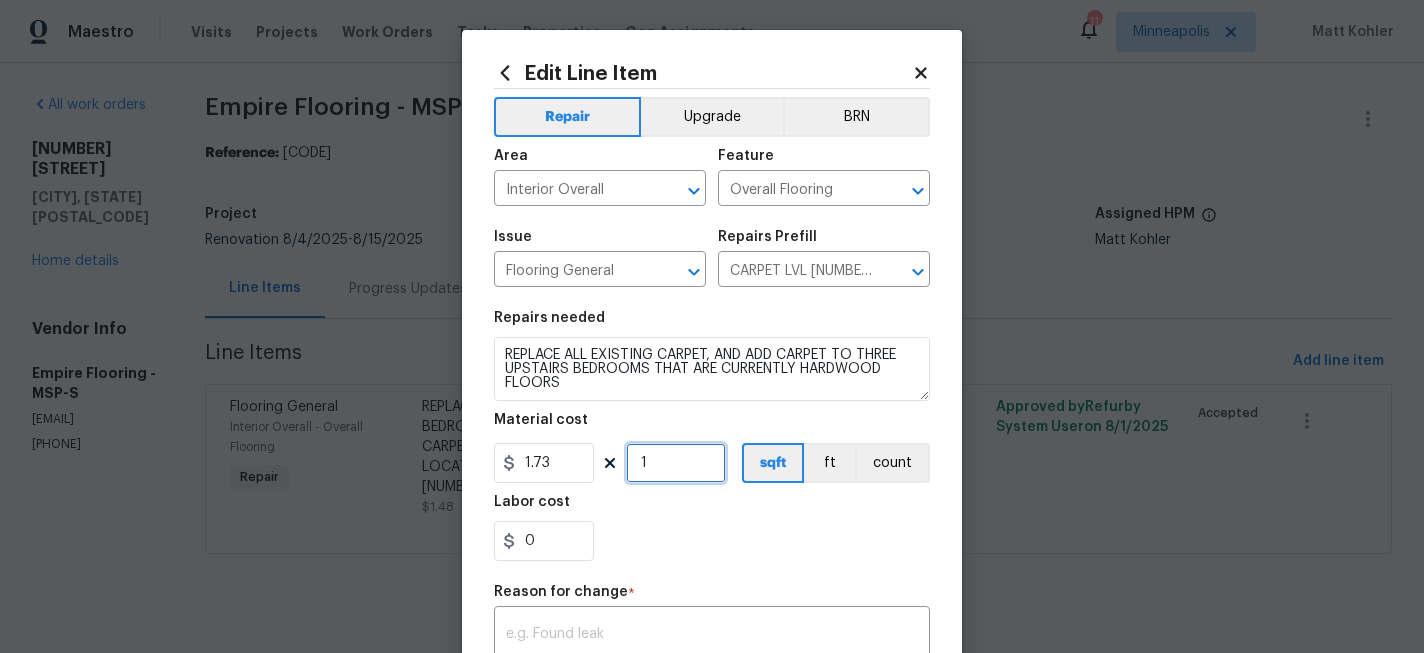 click on "1" at bounding box center (676, 463) 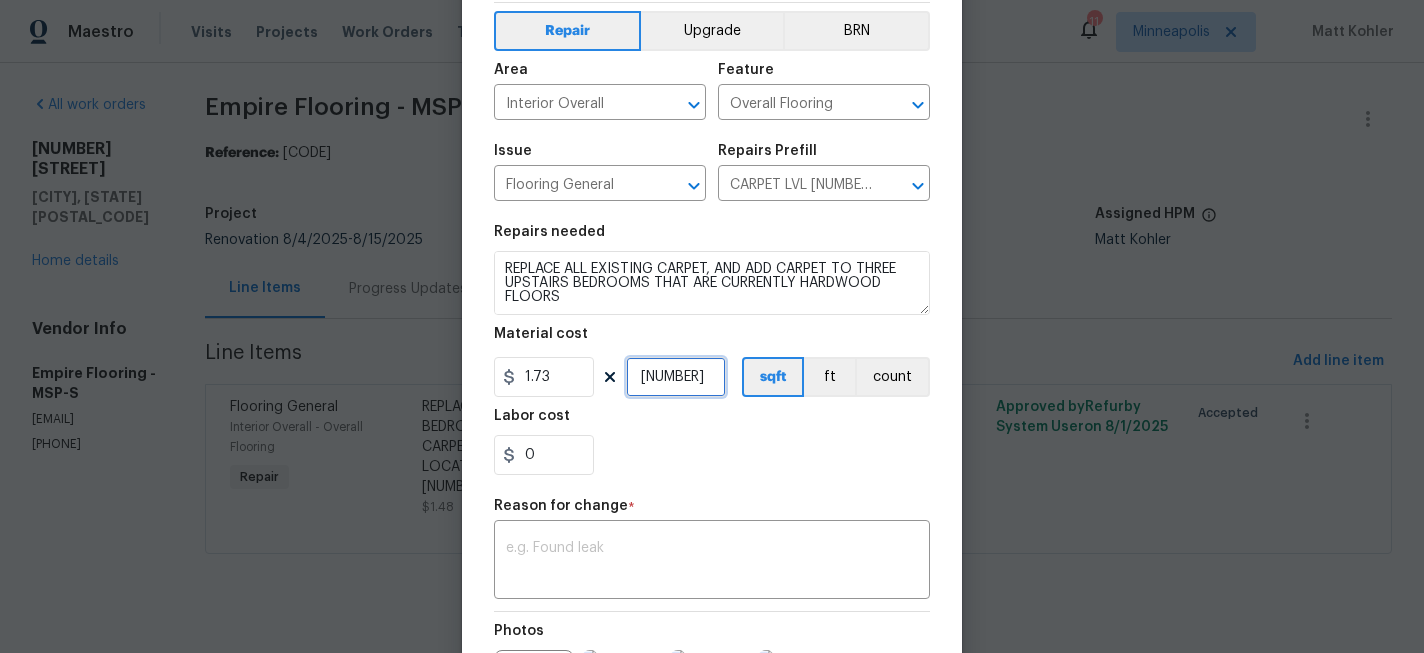 scroll, scrollTop: 99, scrollLeft: 0, axis: vertical 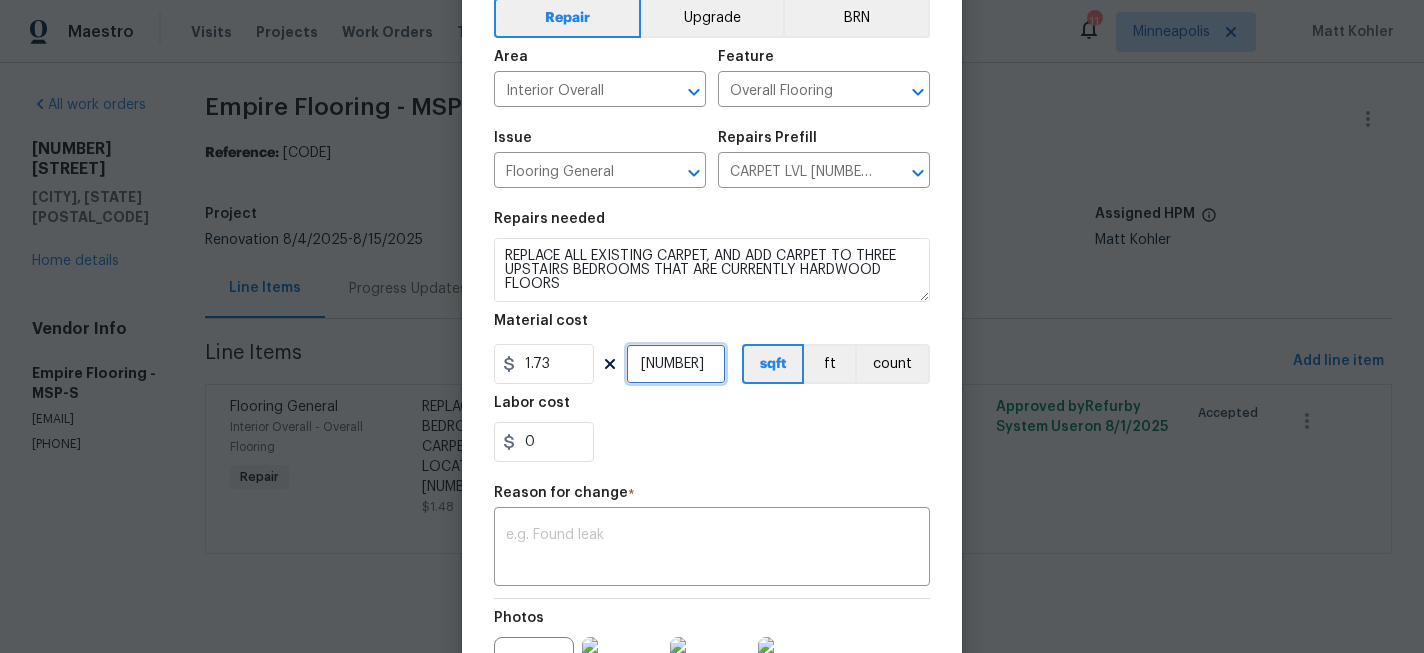 type on "[NUMBER]" 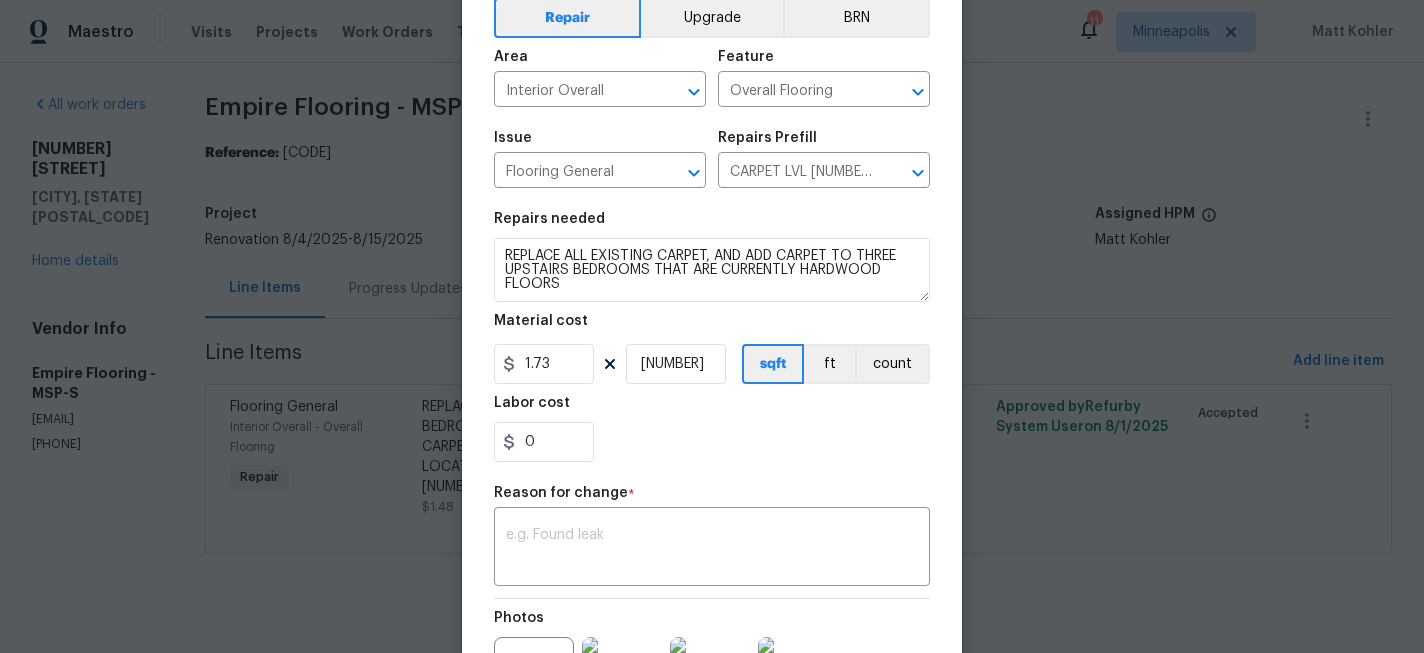 click at bounding box center [712, 549] 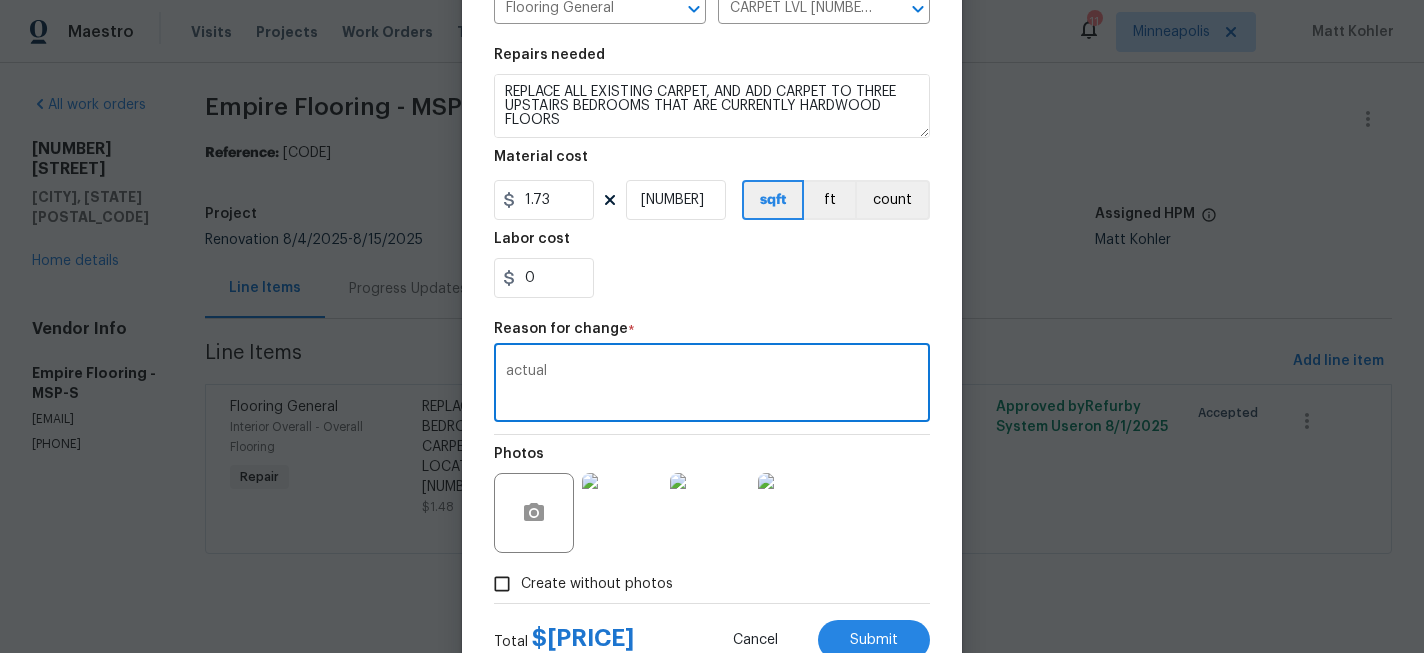 scroll, scrollTop: 268, scrollLeft: 0, axis: vertical 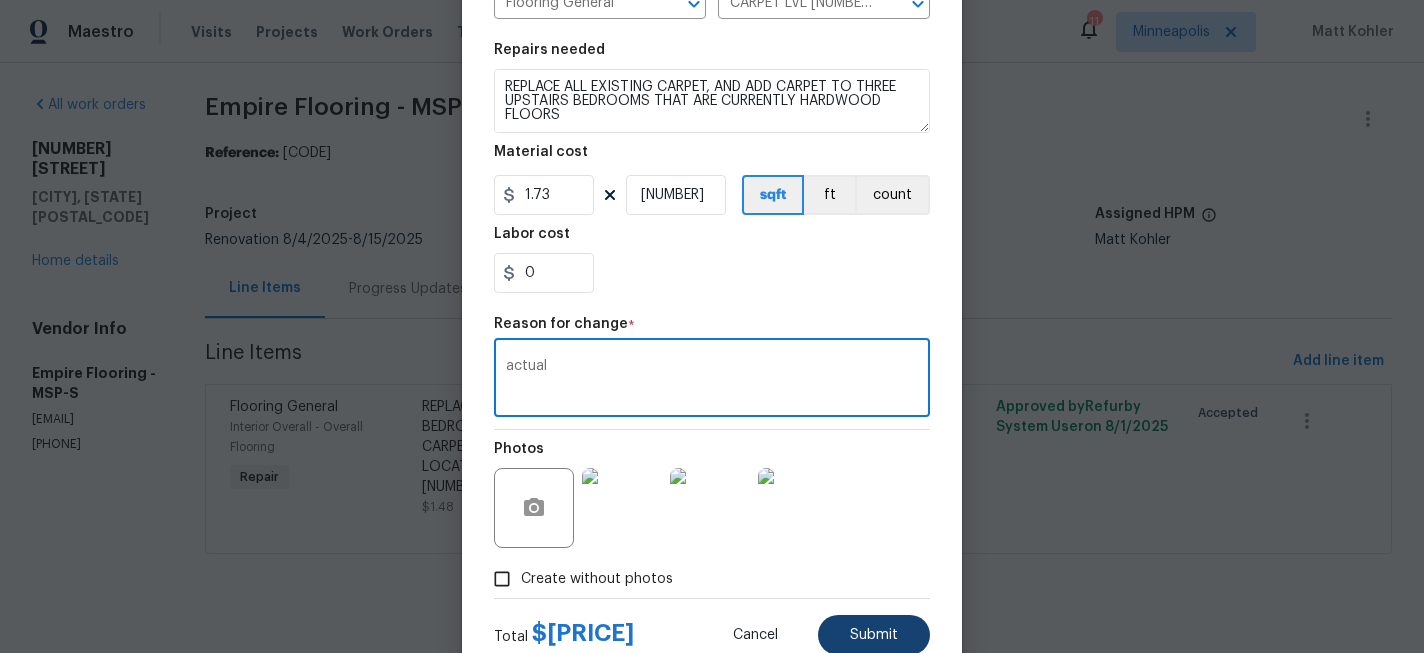 type on "actual" 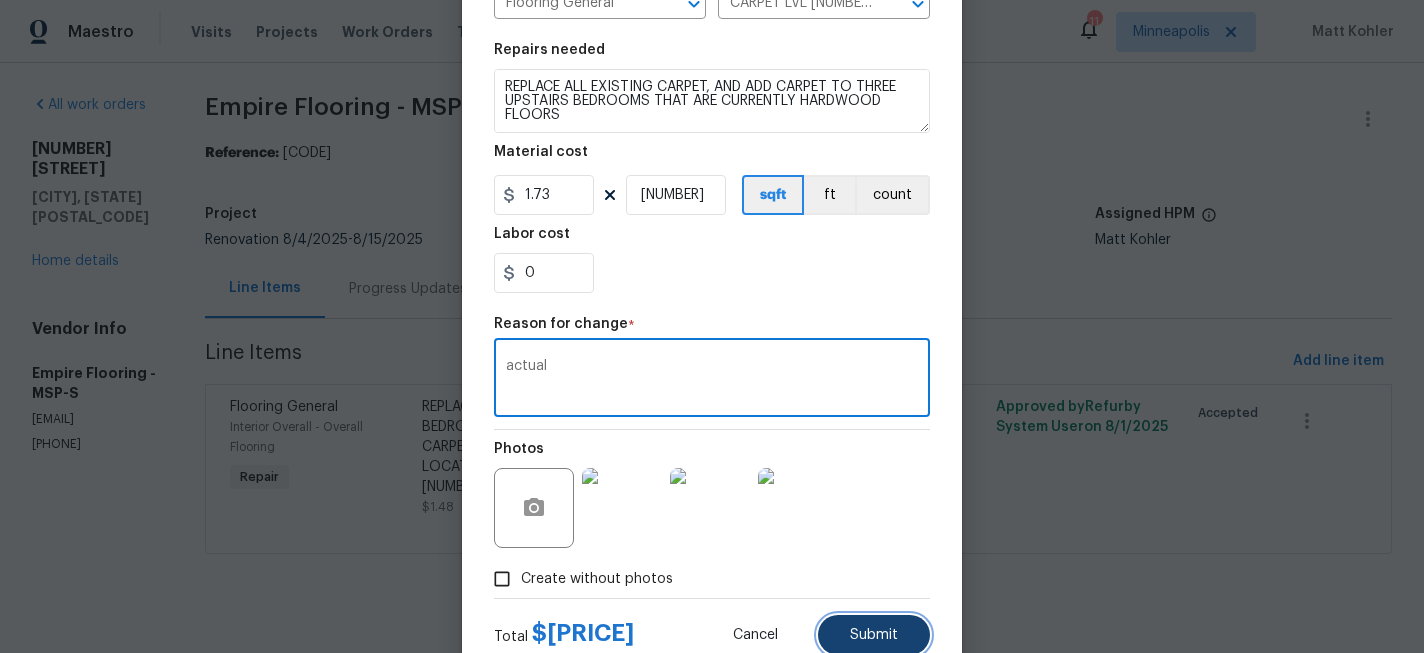 click on "Submit" at bounding box center [874, 635] 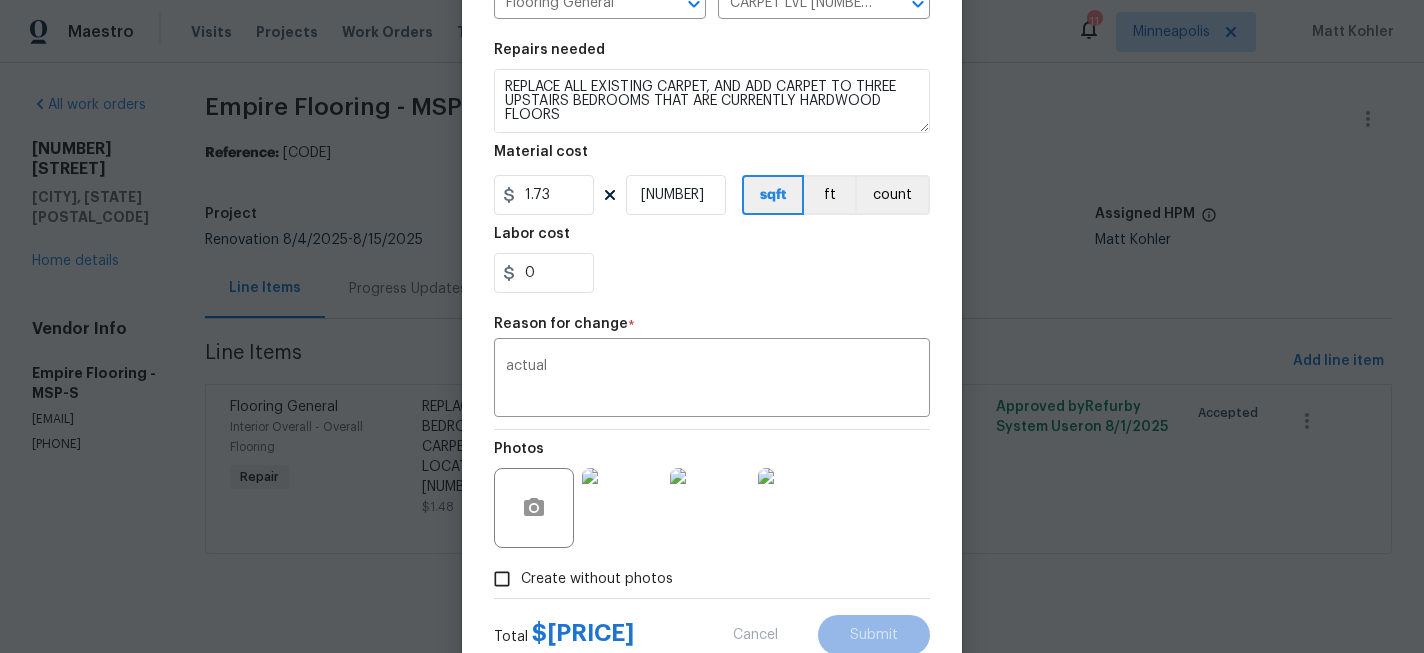 type on "1.48" 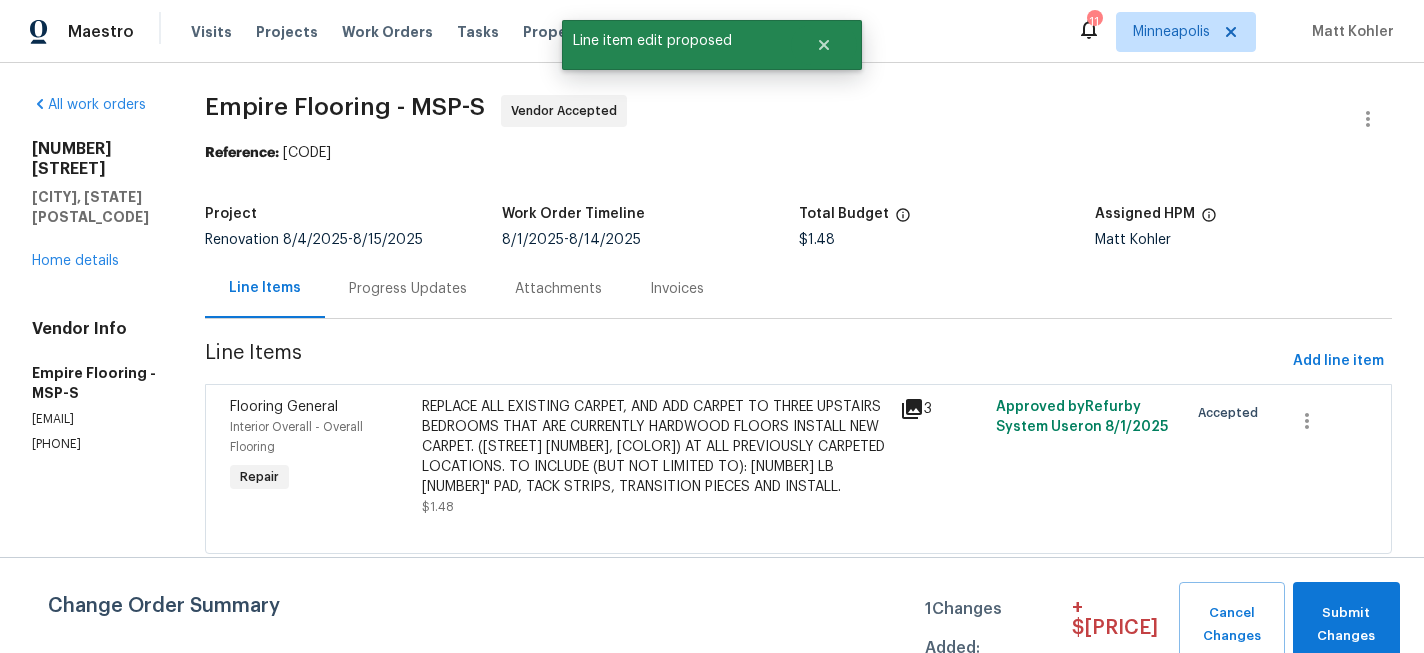 scroll, scrollTop: 0, scrollLeft: 0, axis: both 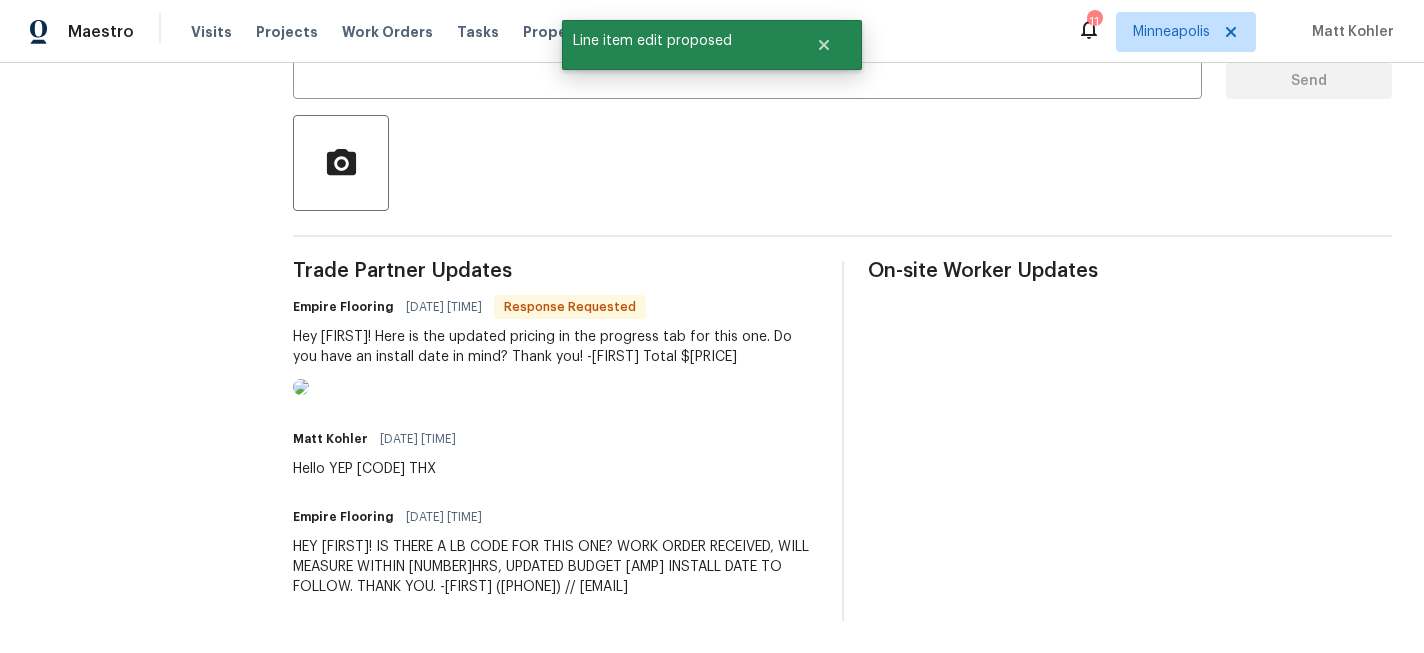 click at bounding box center [301, 387] 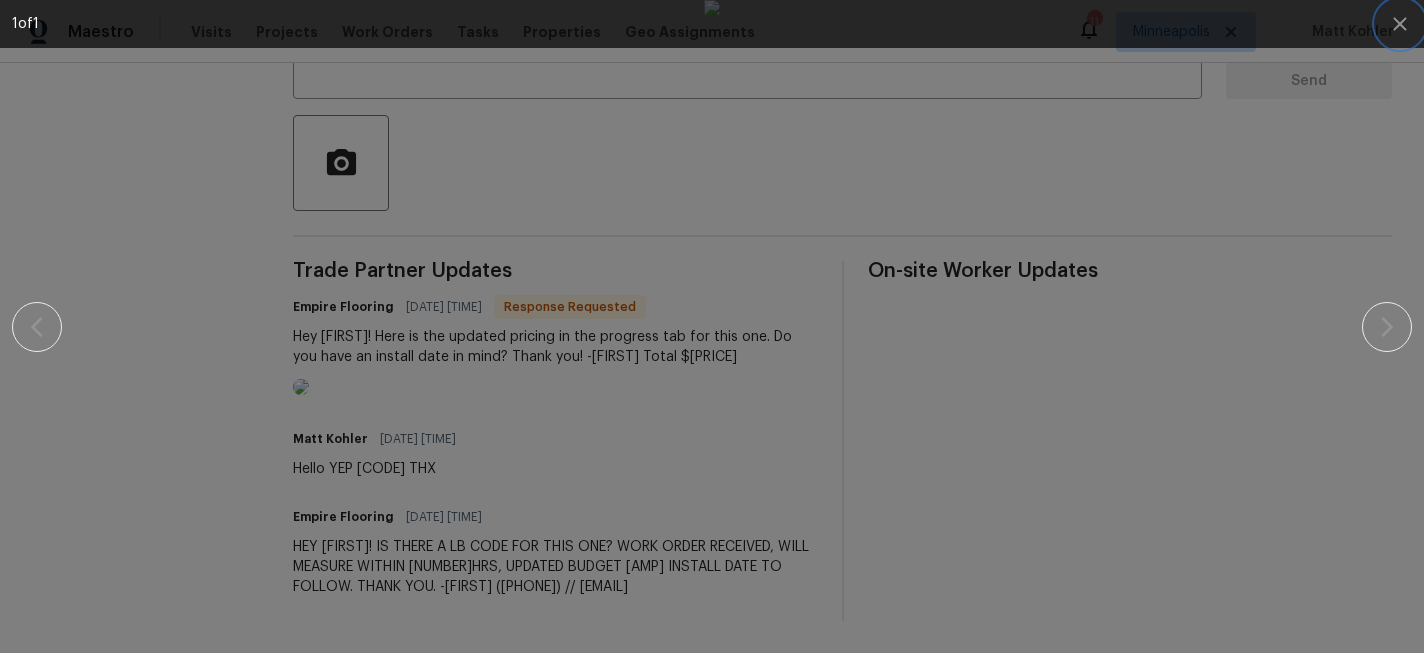 click 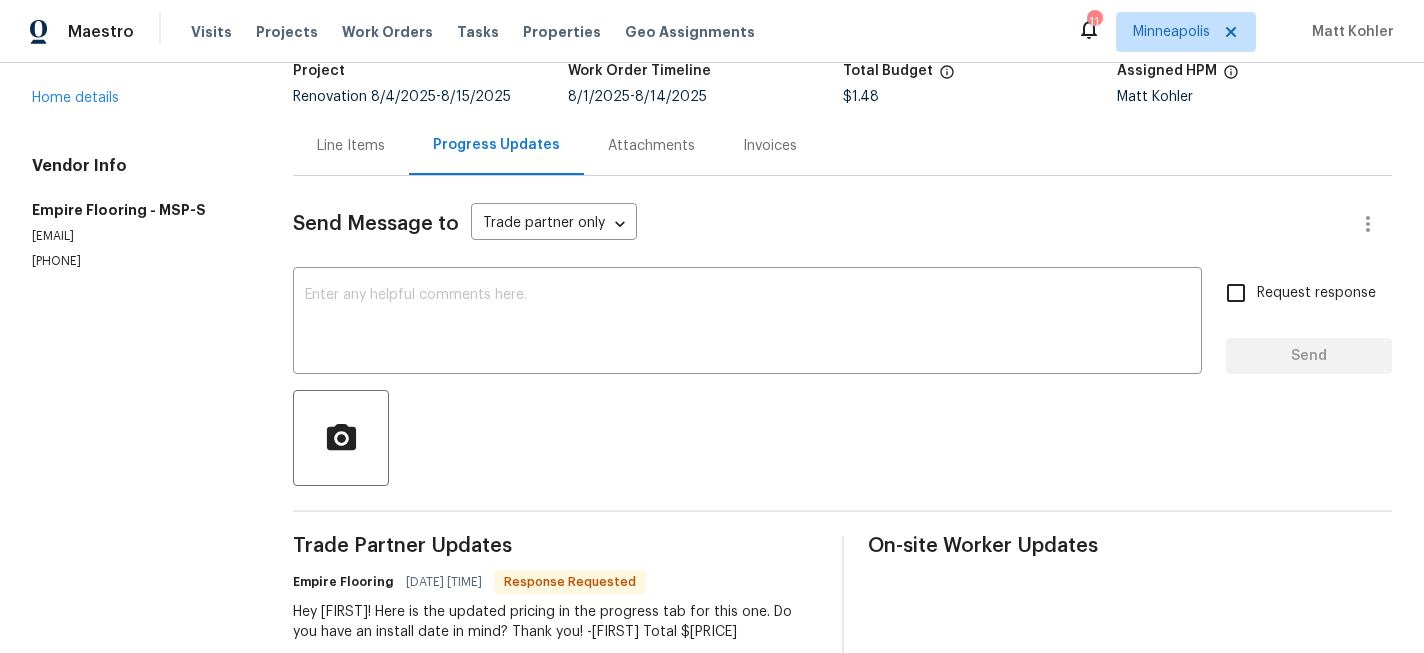 scroll, scrollTop: 0, scrollLeft: 0, axis: both 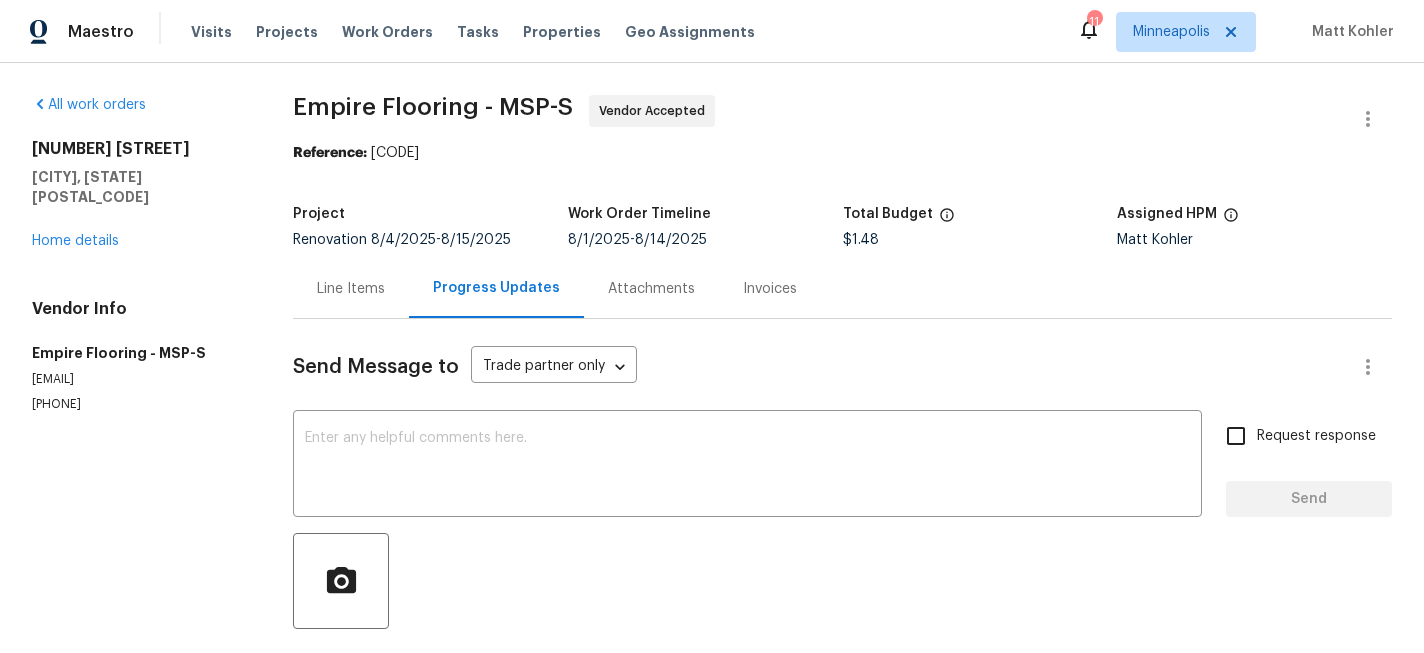 click on "Line Items" at bounding box center [351, 289] 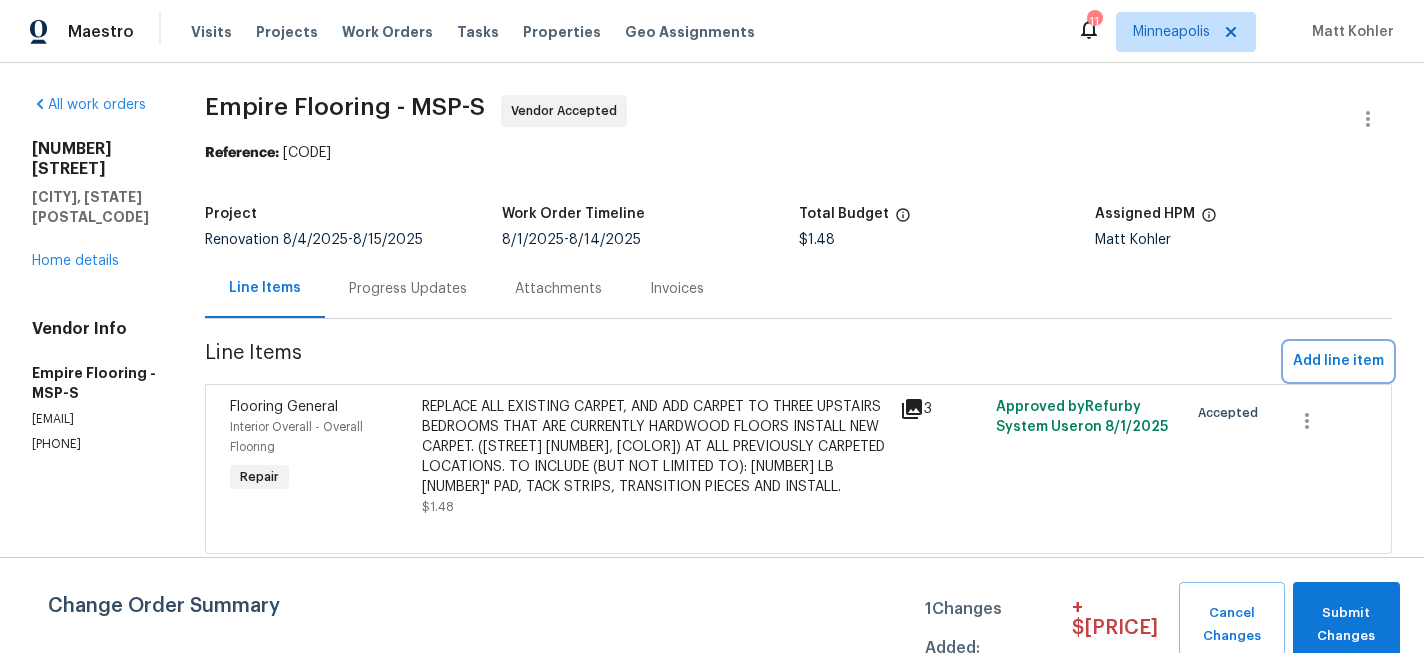click on "Add line item" at bounding box center (1338, 361) 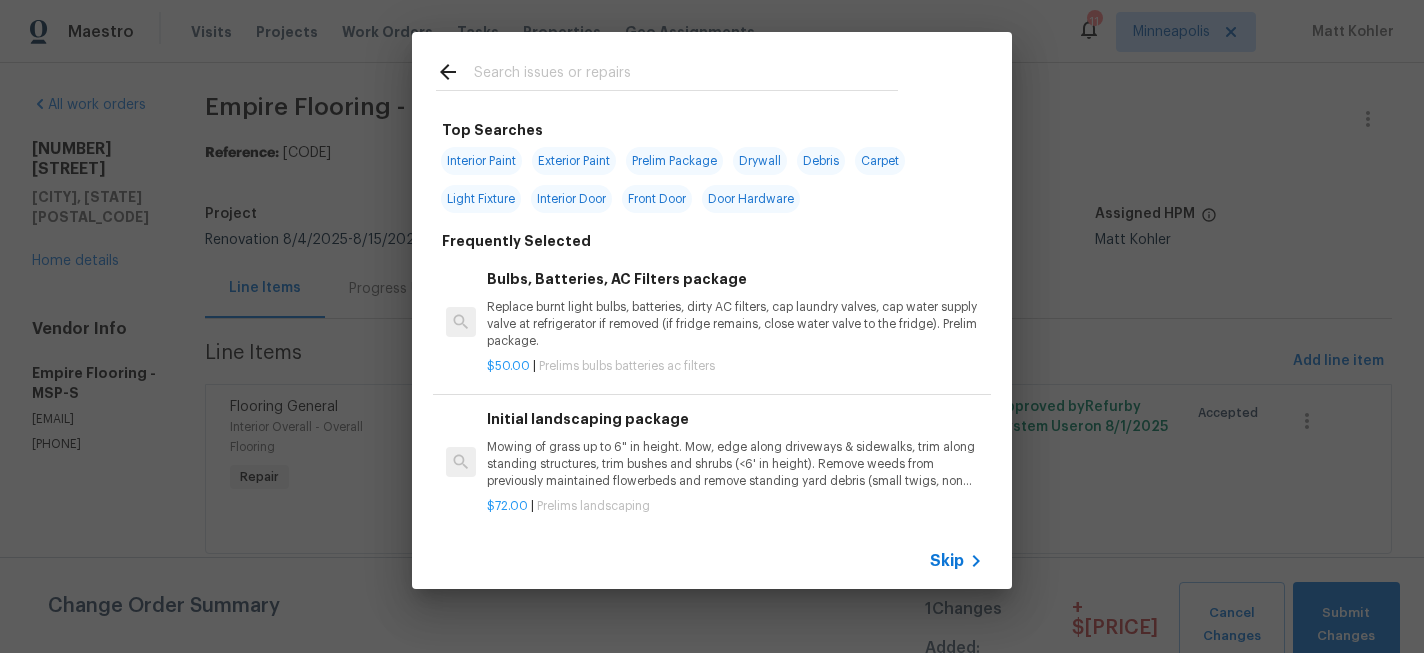 click at bounding box center (686, 75) 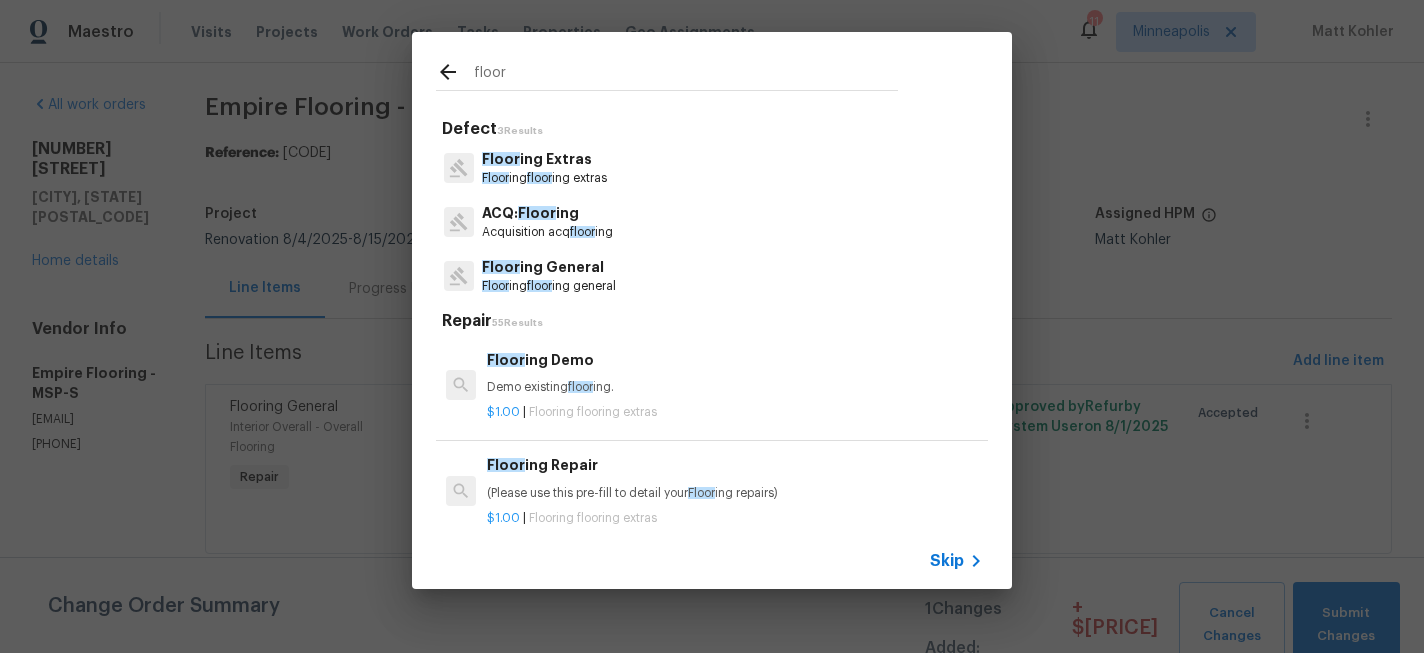 type on "floor" 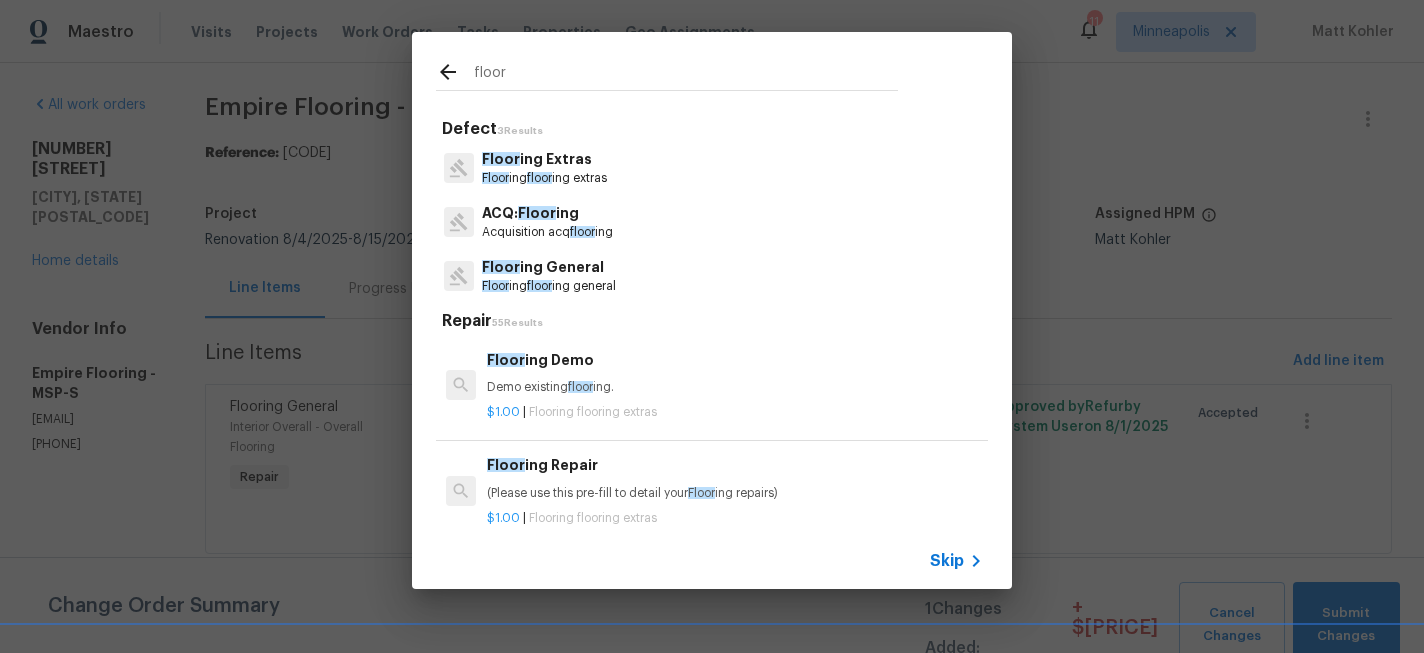 click on "Floor ing Extras" at bounding box center (544, 159) 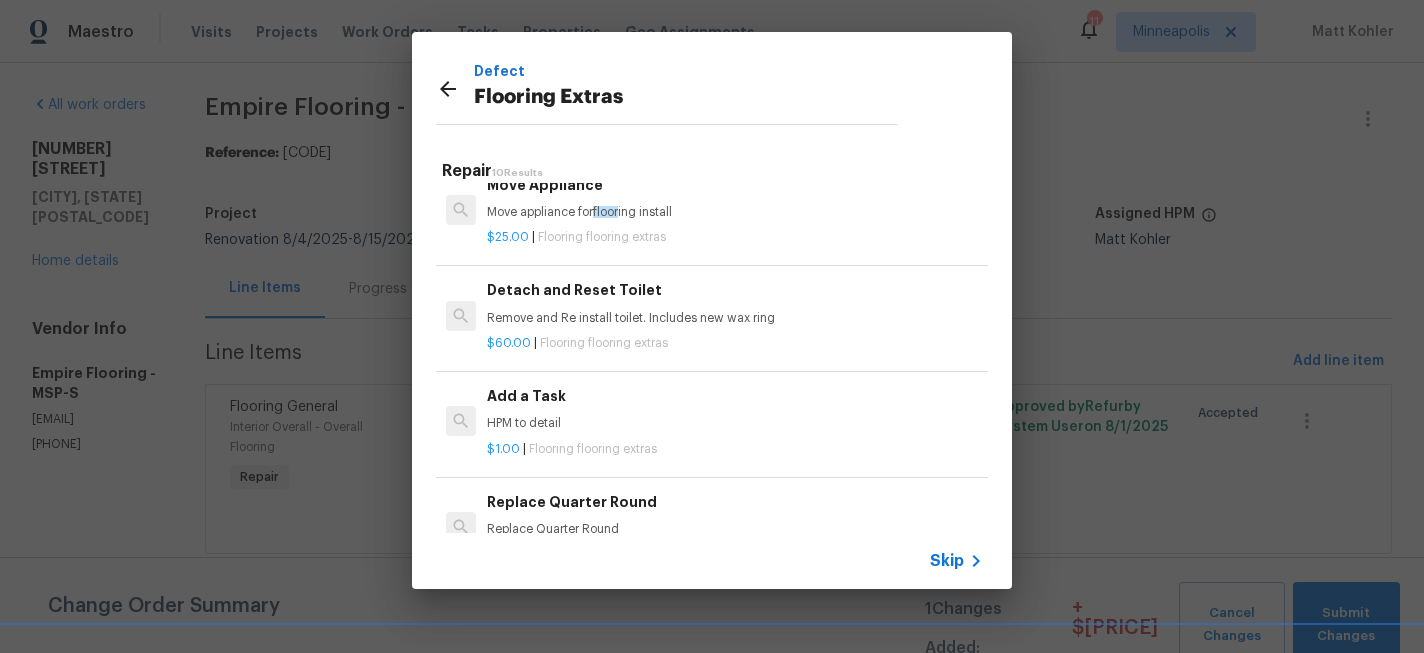 scroll, scrollTop: 560, scrollLeft: 0, axis: vertical 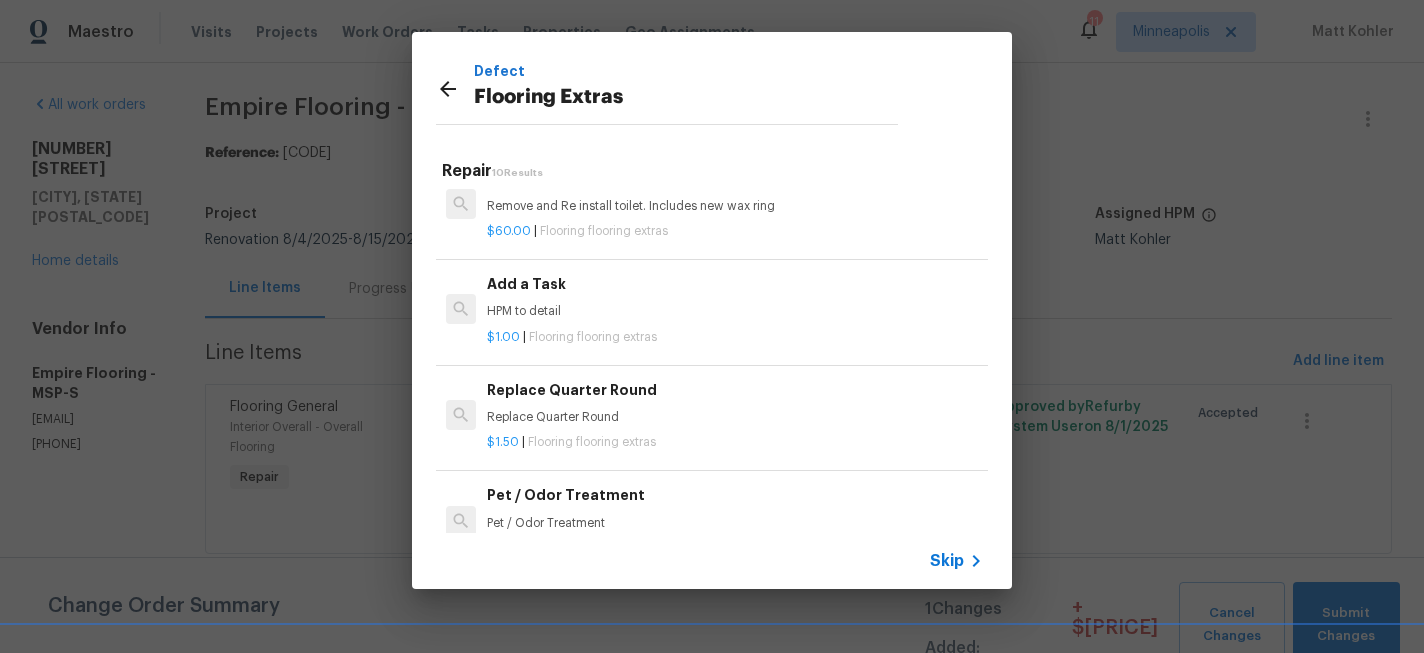 click on "HPM to detail" at bounding box center [735, 311] 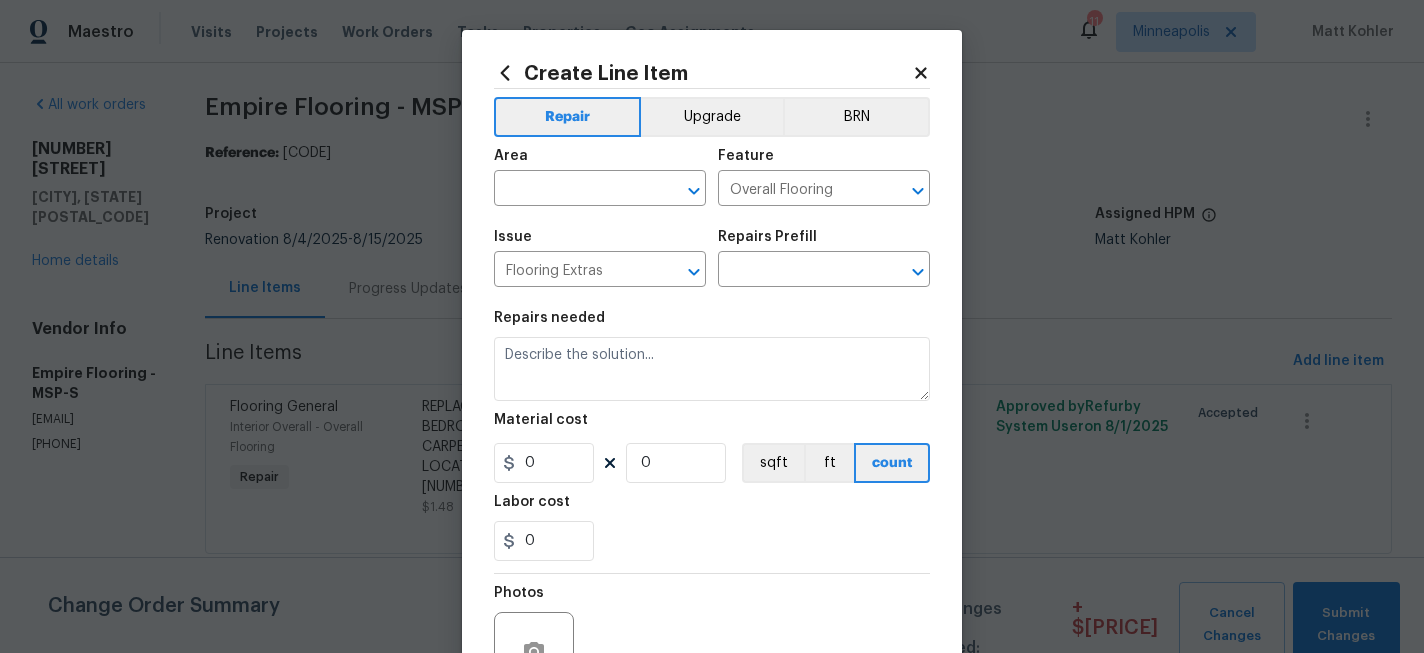 type on "Add a Task $1.00" 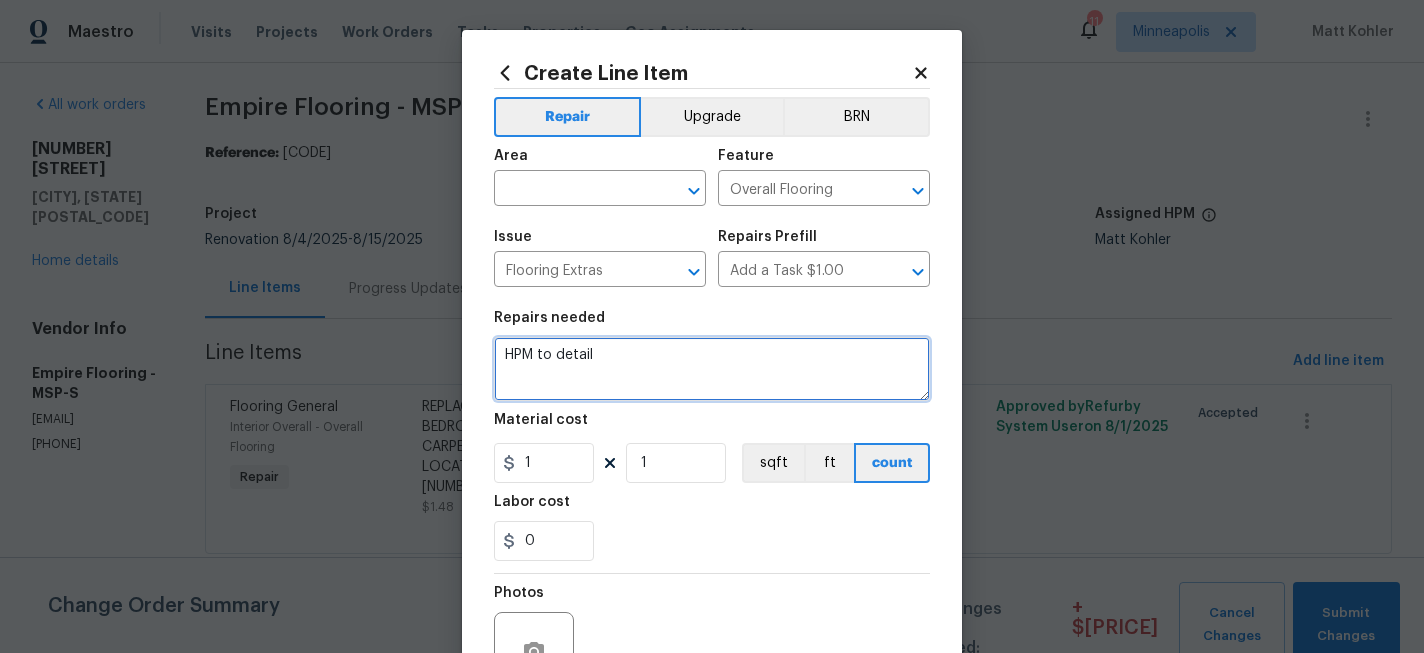 click on "HPM to detail" at bounding box center [712, 369] 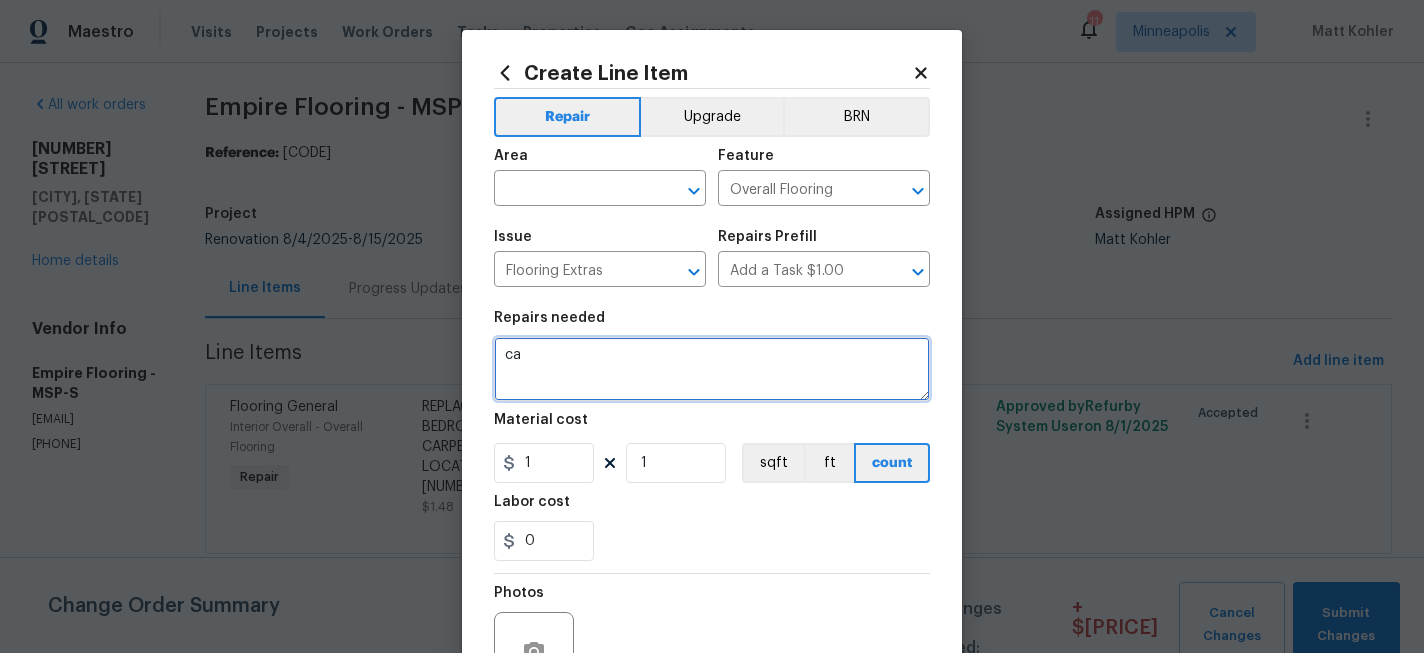 type on "c" 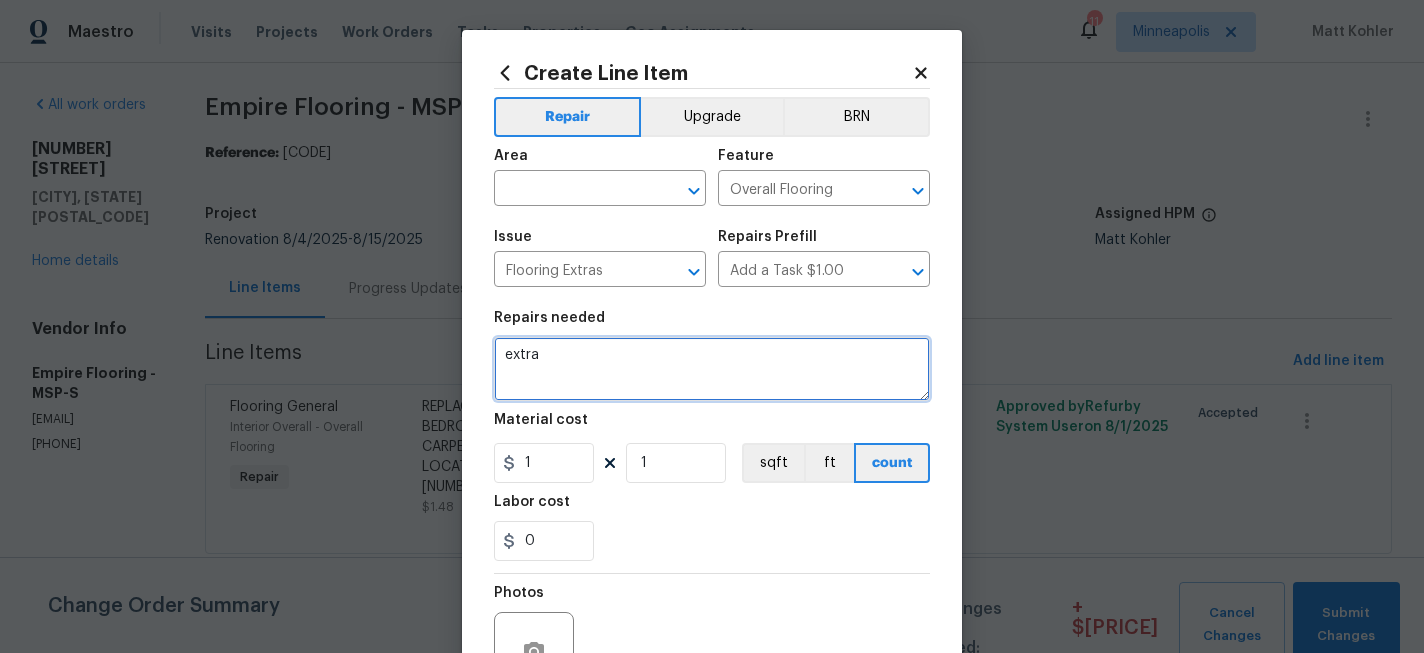 type on "extra" 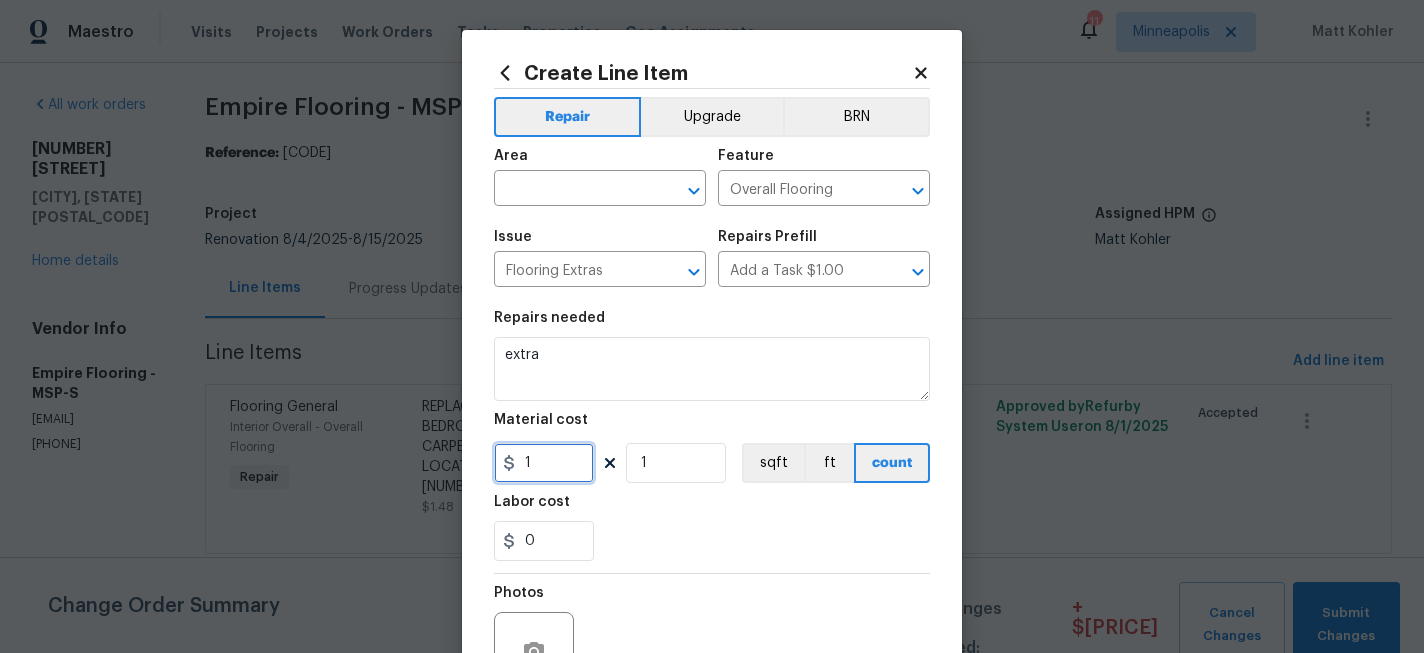 click on "1" at bounding box center [544, 463] 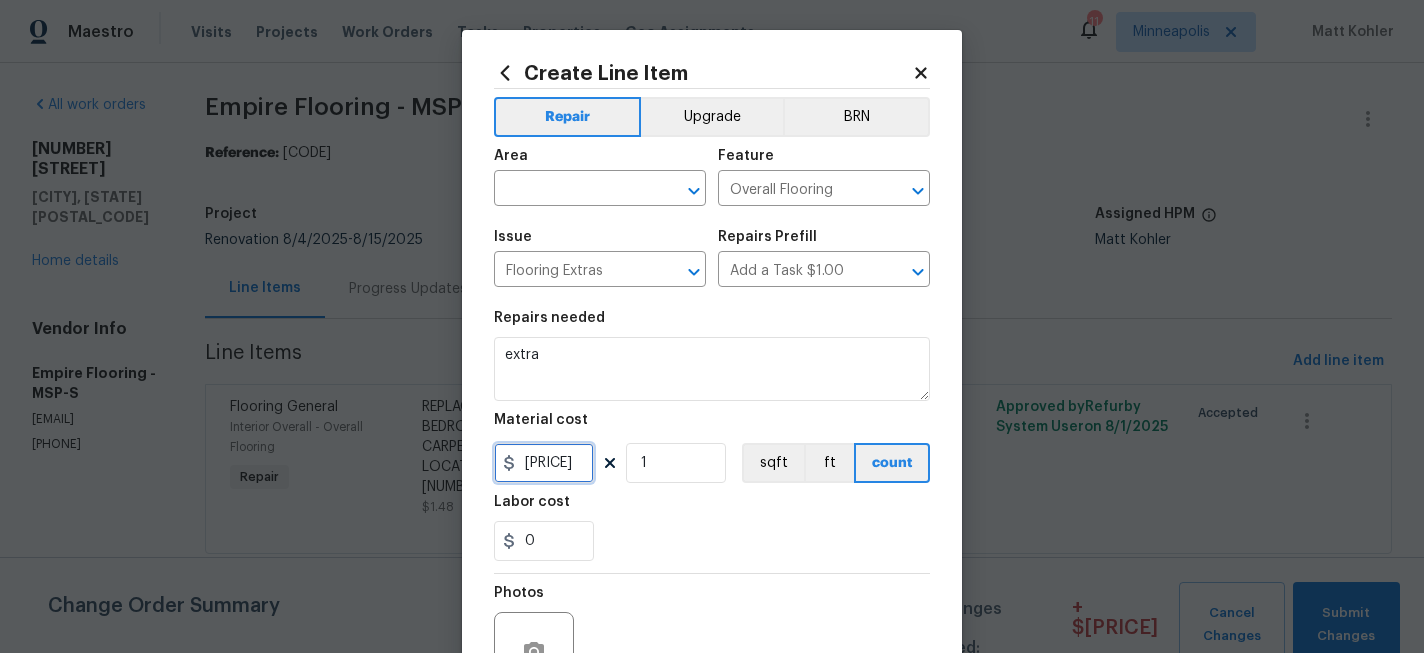 scroll, scrollTop: 129, scrollLeft: 0, axis: vertical 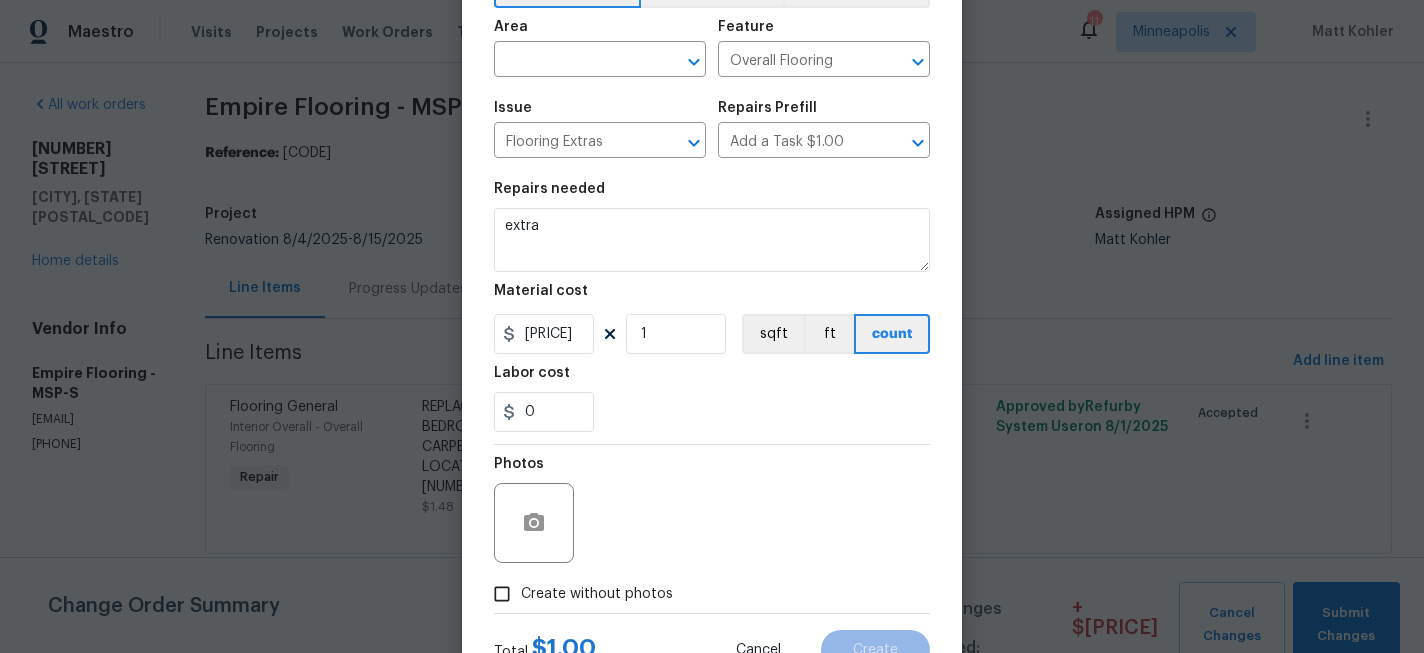 type on "[PRICE]" 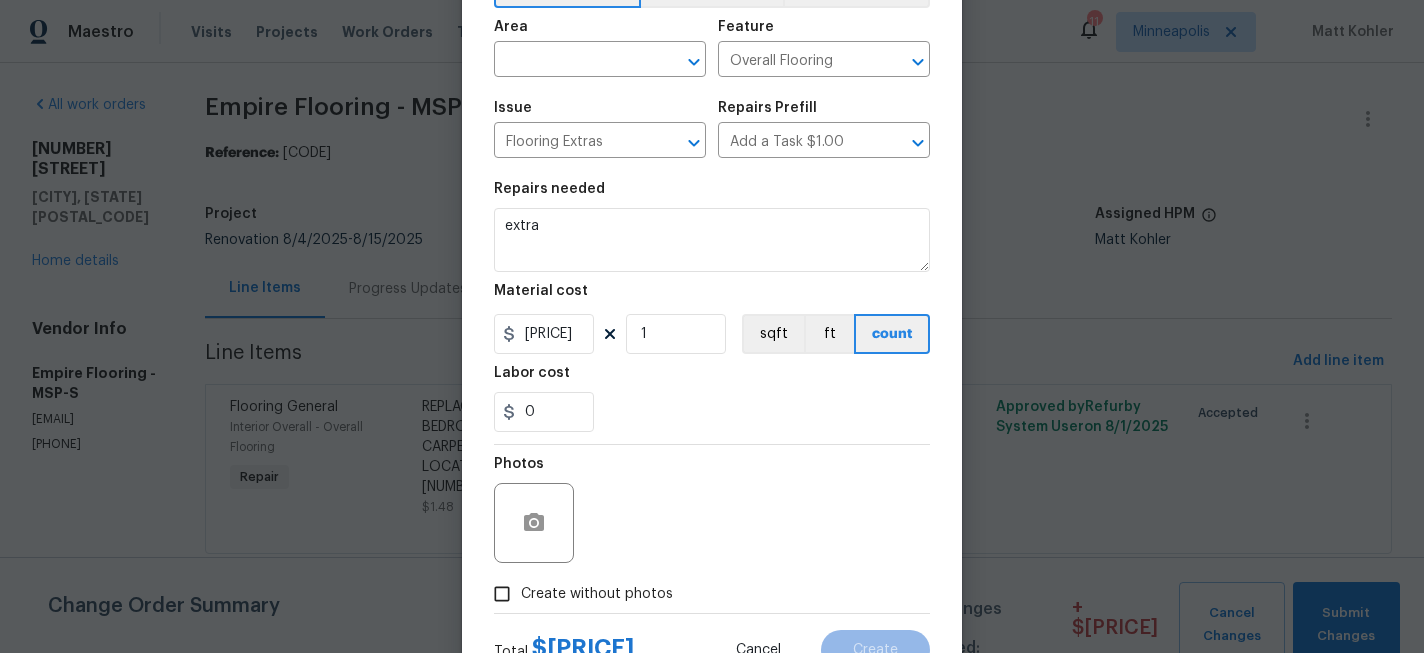 click on "Create without photos" at bounding box center (597, 594) 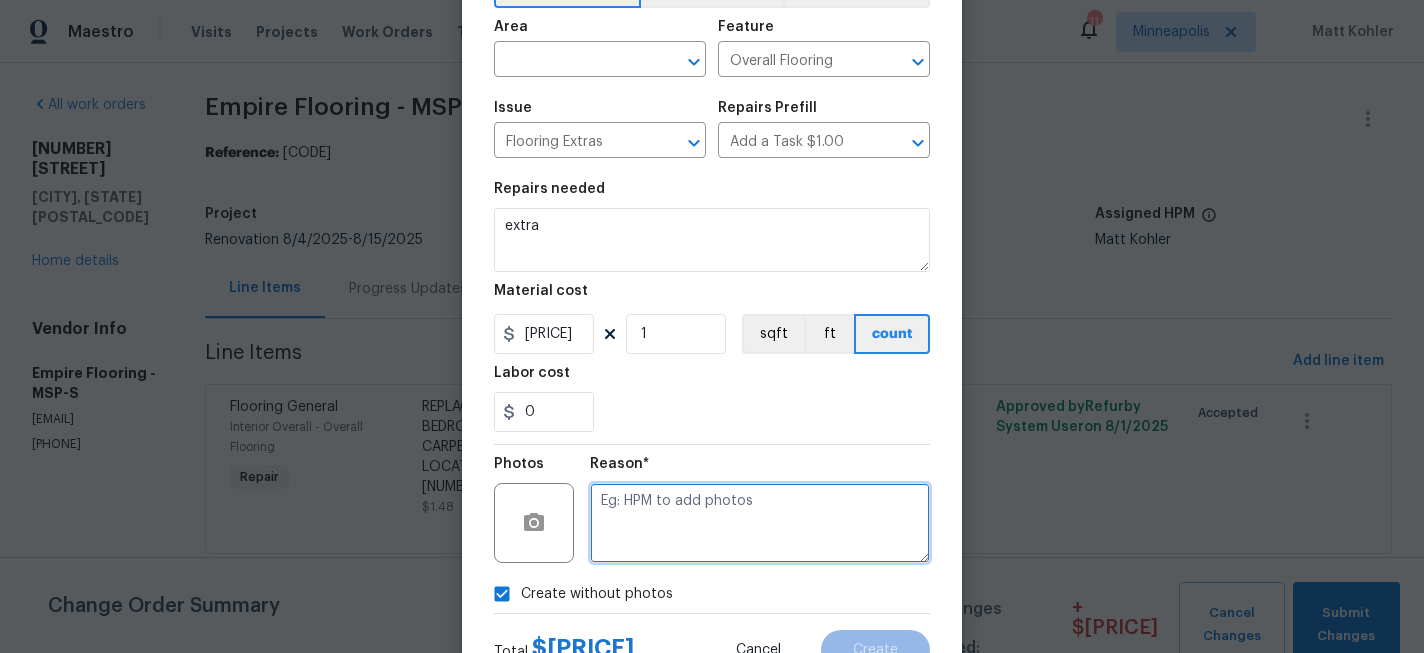 click at bounding box center (760, 523) 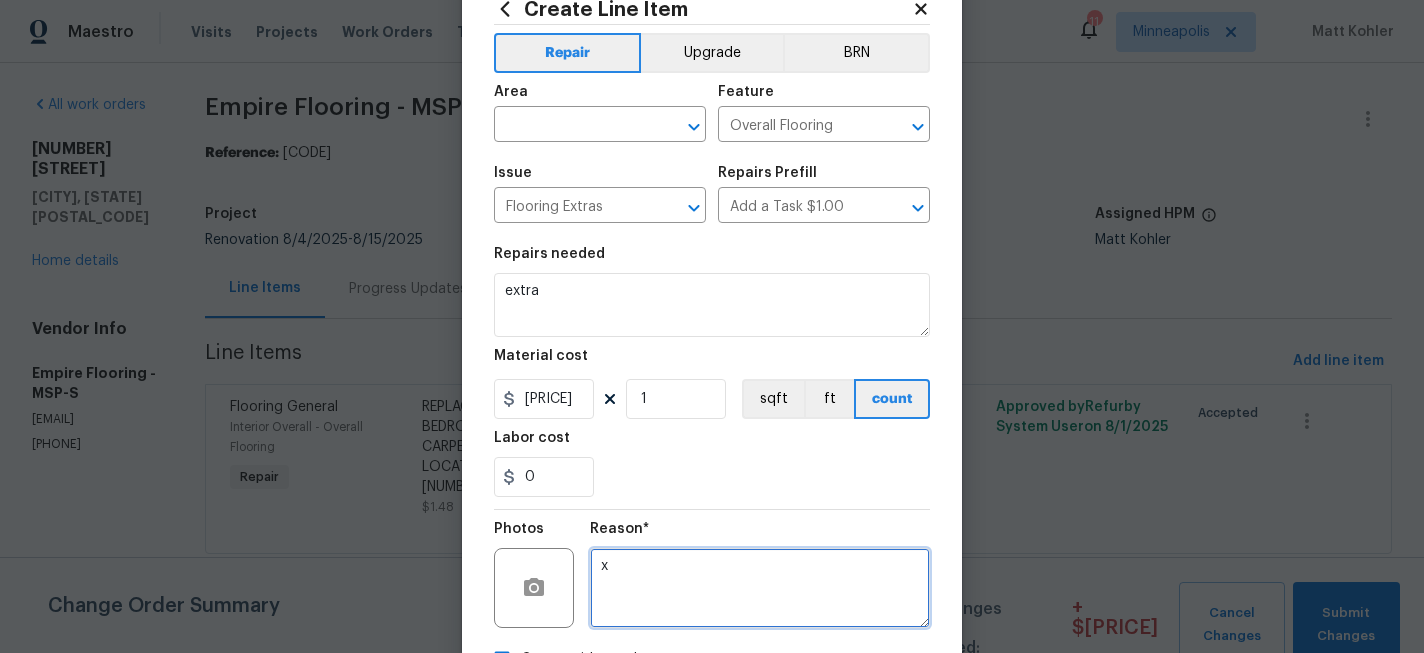 scroll, scrollTop: 0, scrollLeft: 0, axis: both 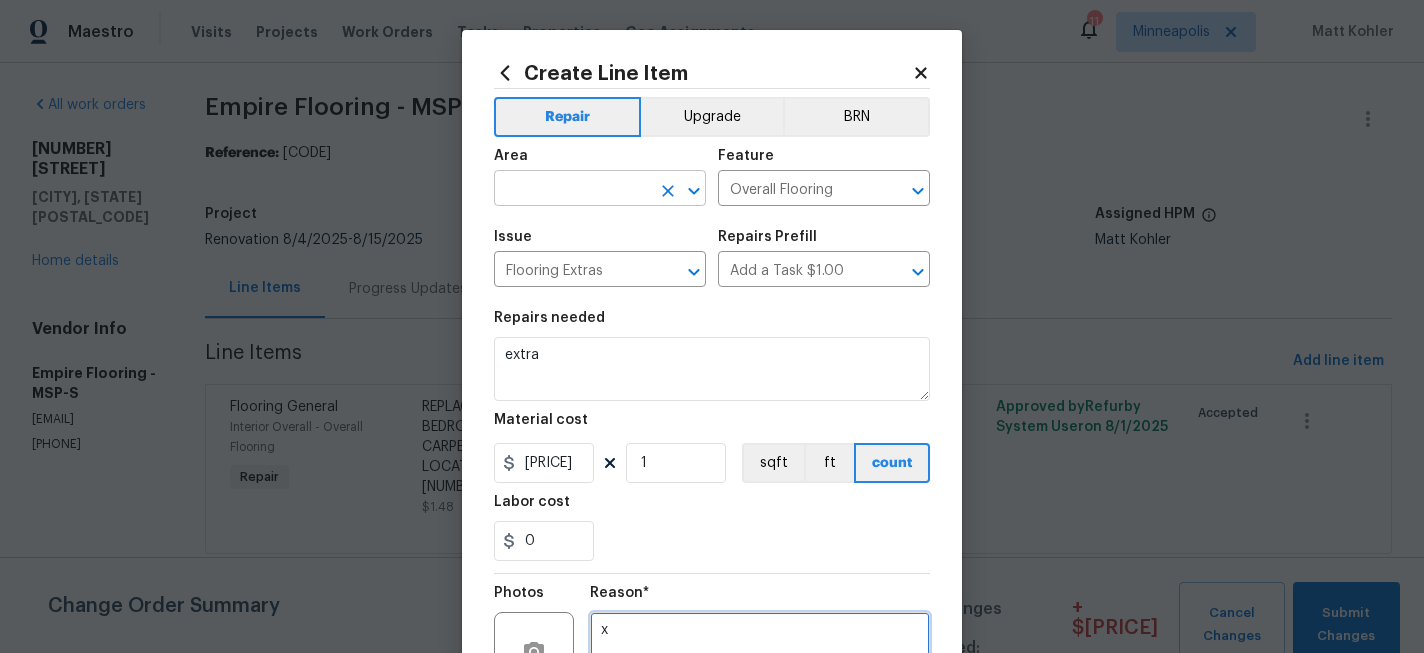 type on "x" 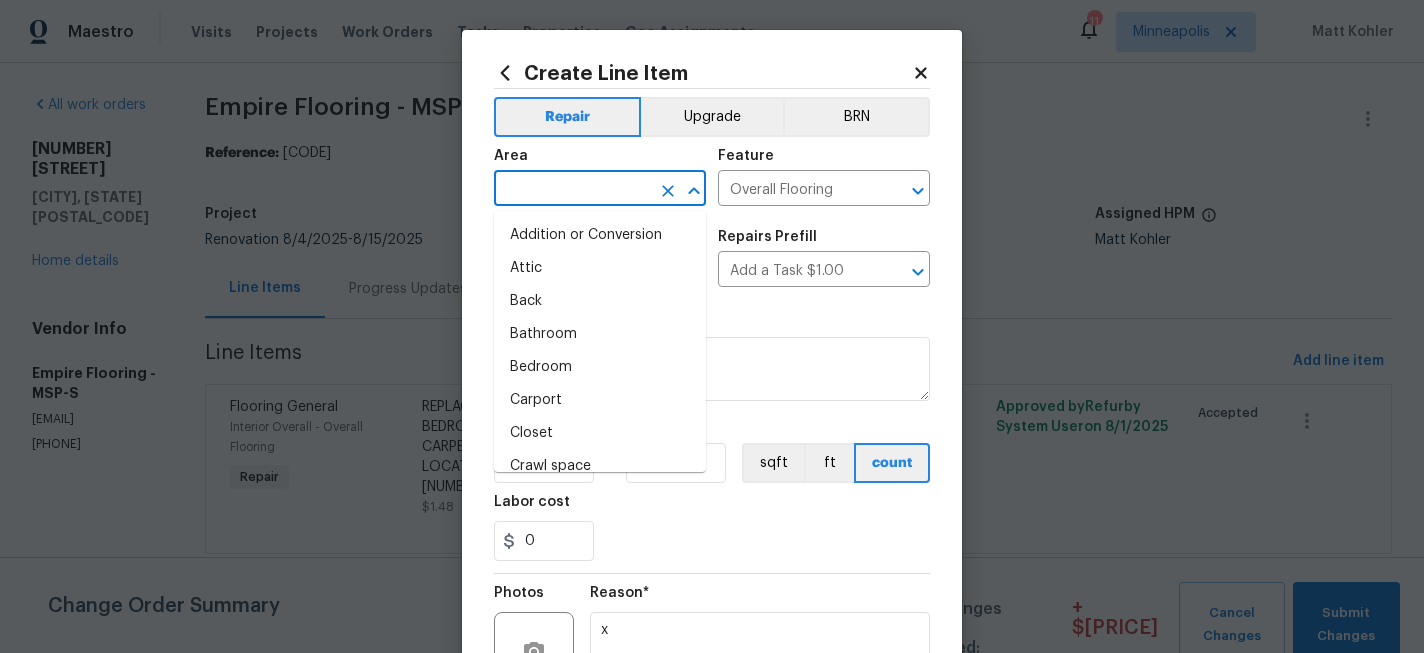 click at bounding box center [572, 190] 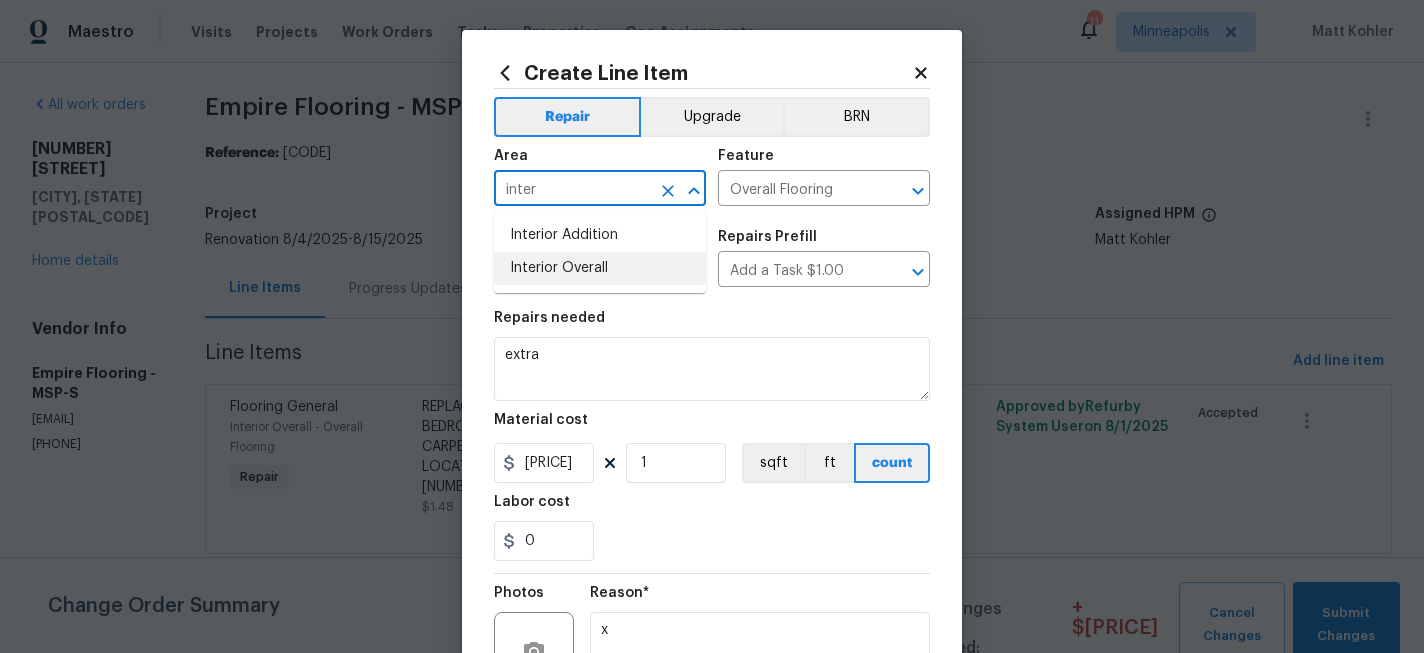 click on "Interior Overall" at bounding box center (600, 268) 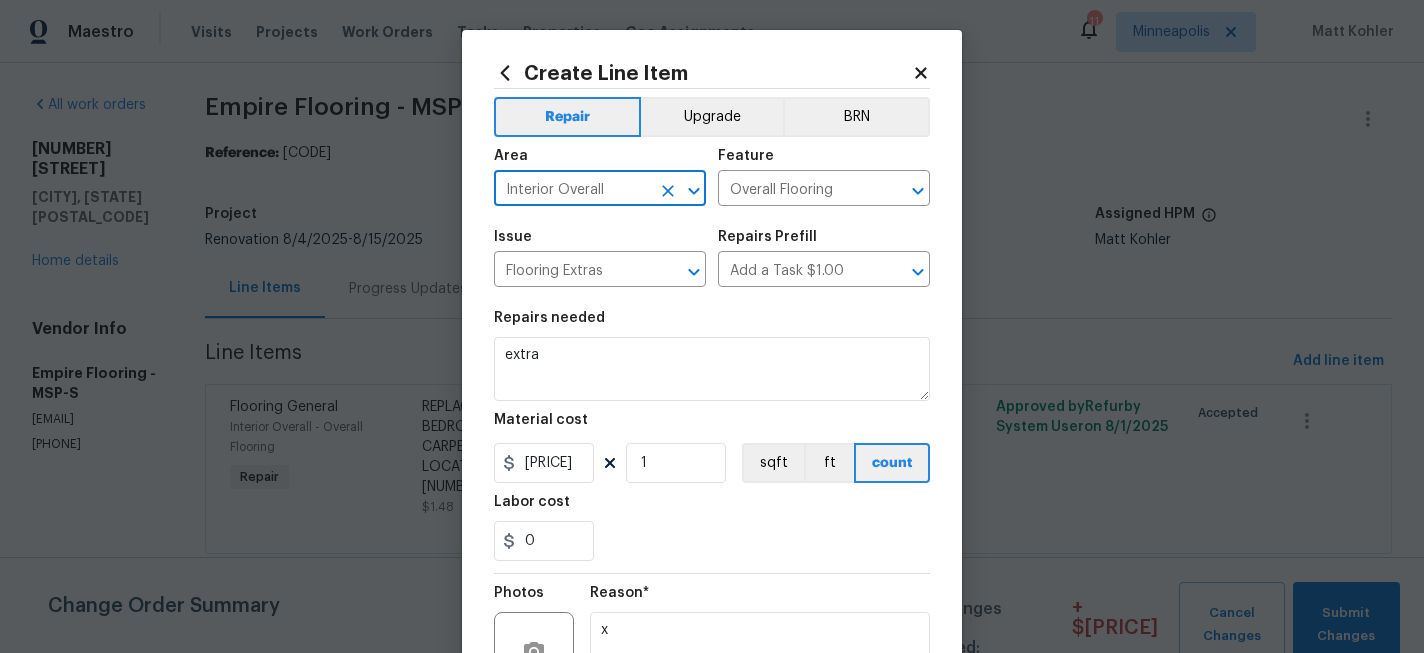 scroll, scrollTop: 209, scrollLeft: 0, axis: vertical 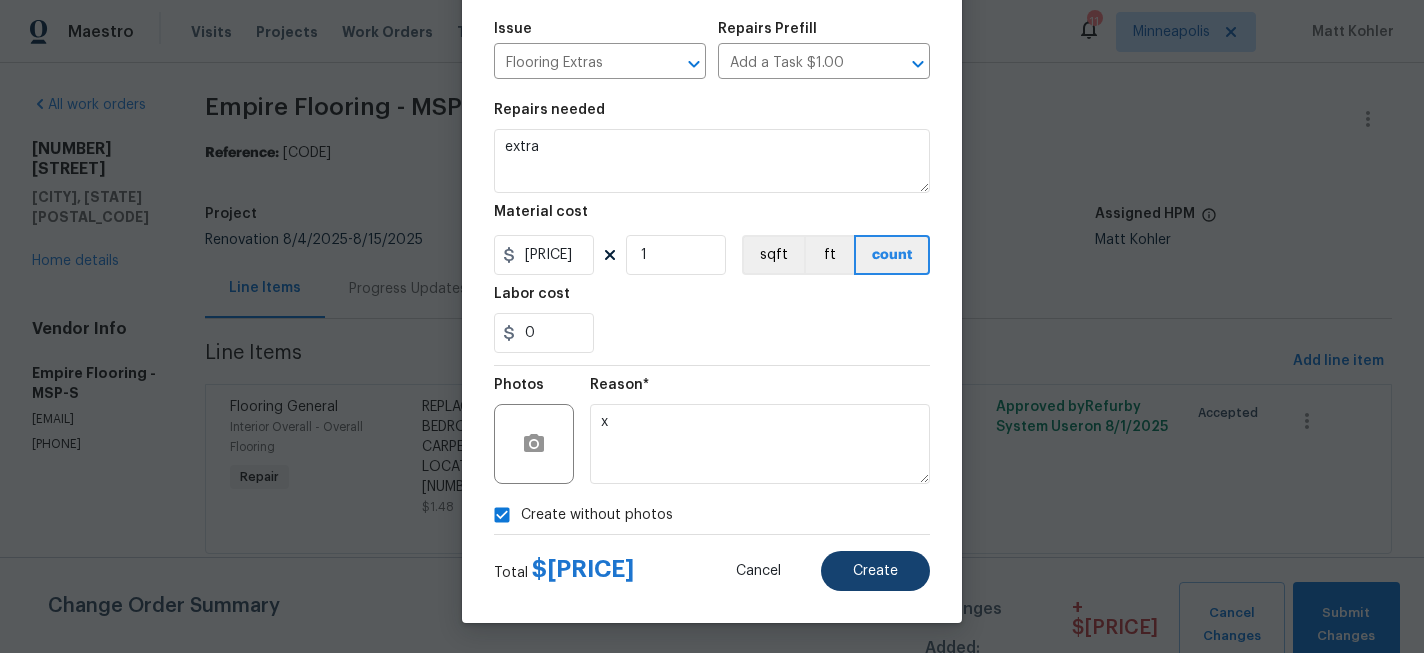 type on "Interior Overall" 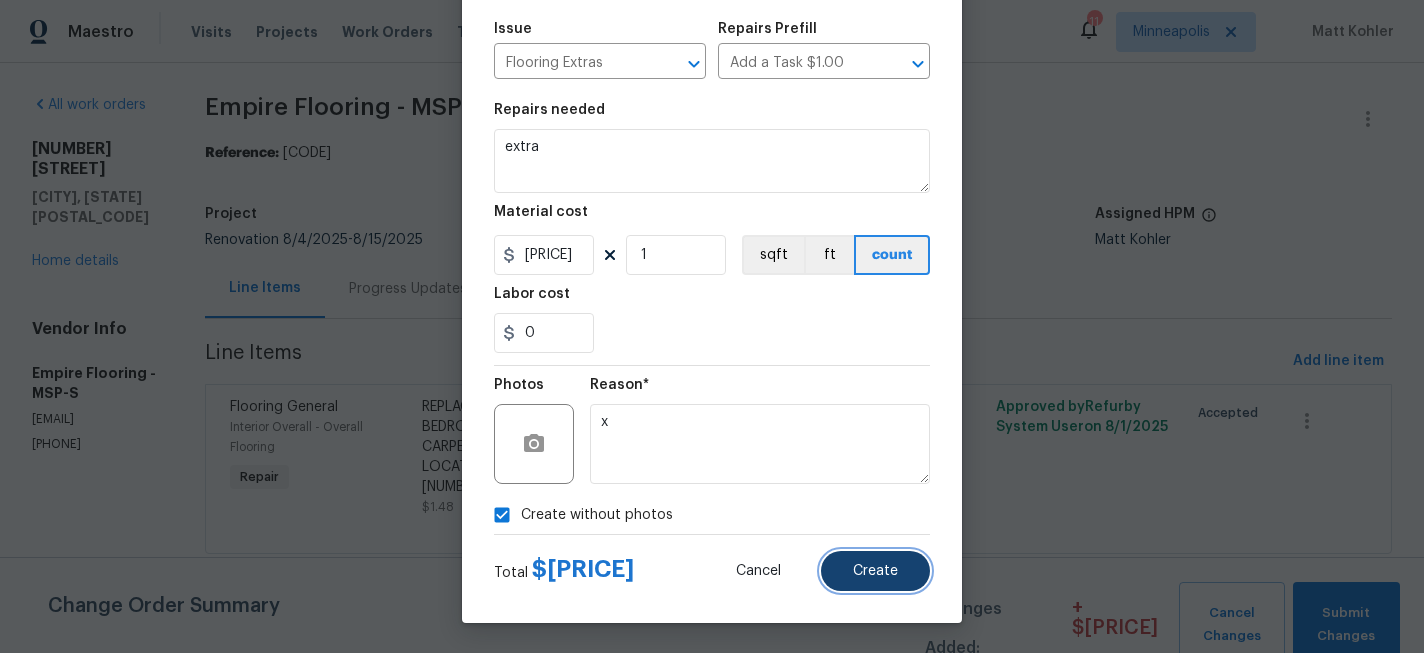 click on "Create" at bounding box center [875, 571] 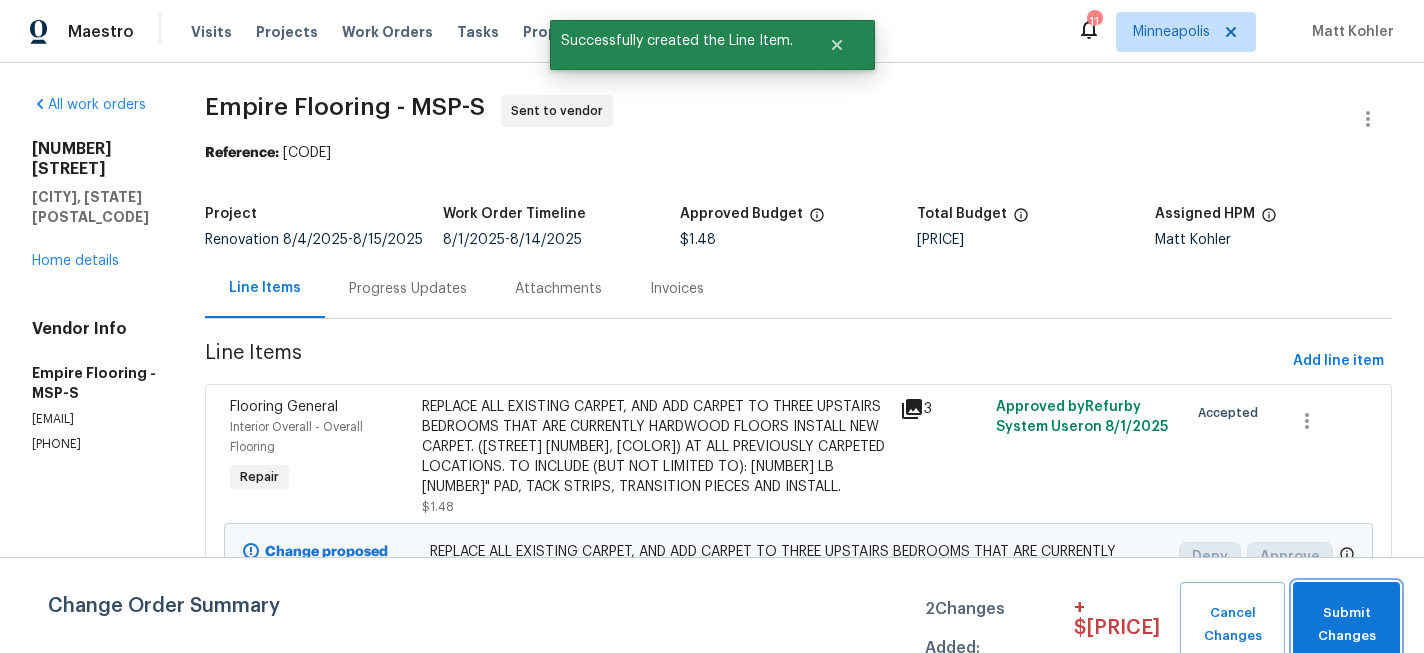 click on "Submit Changes" at bounding box center (1346, 625) 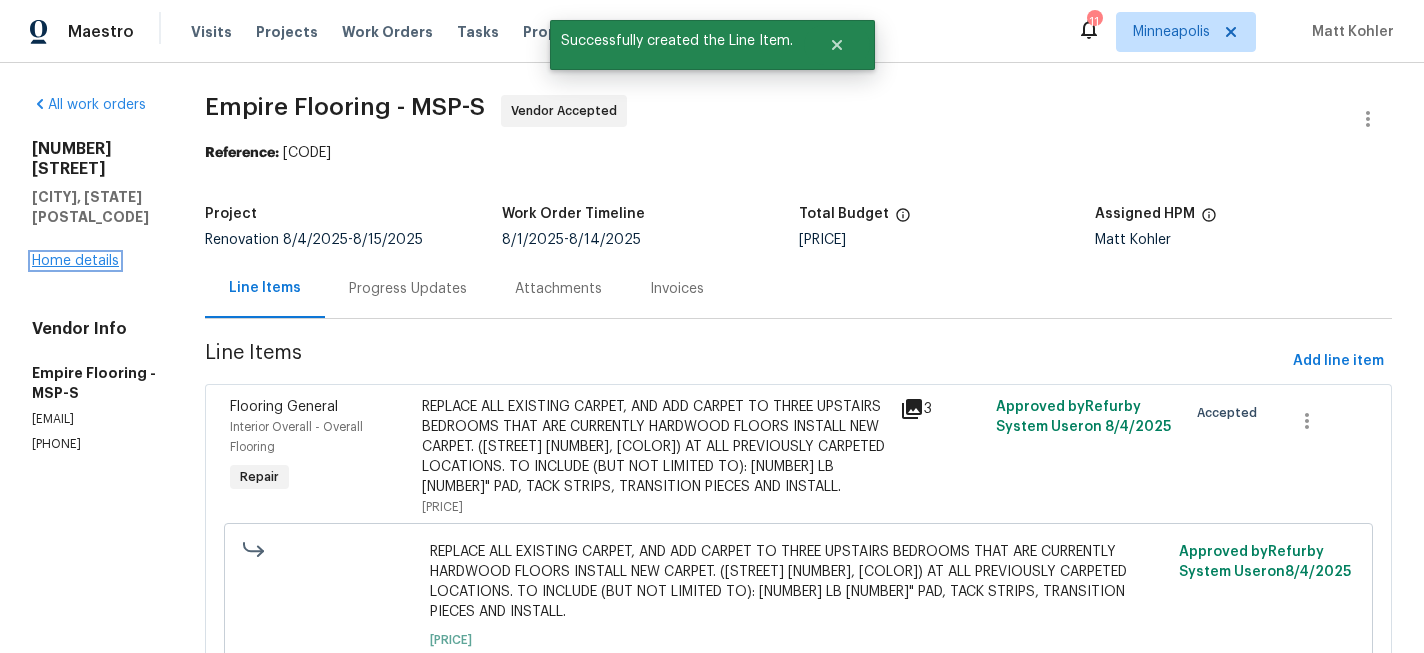 click on "Home details" at bounding box center (75, 261) 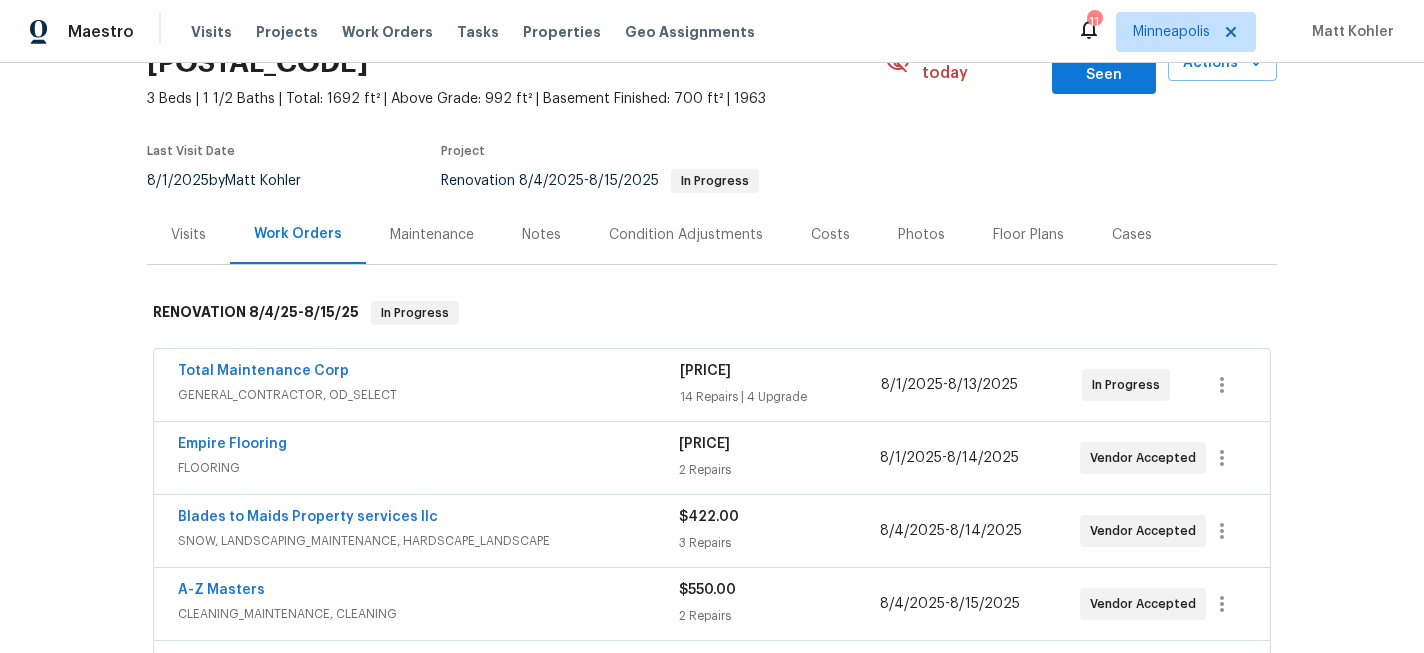 scroll, scrollTop: 119, scrollLeft: 0, axis: vertical 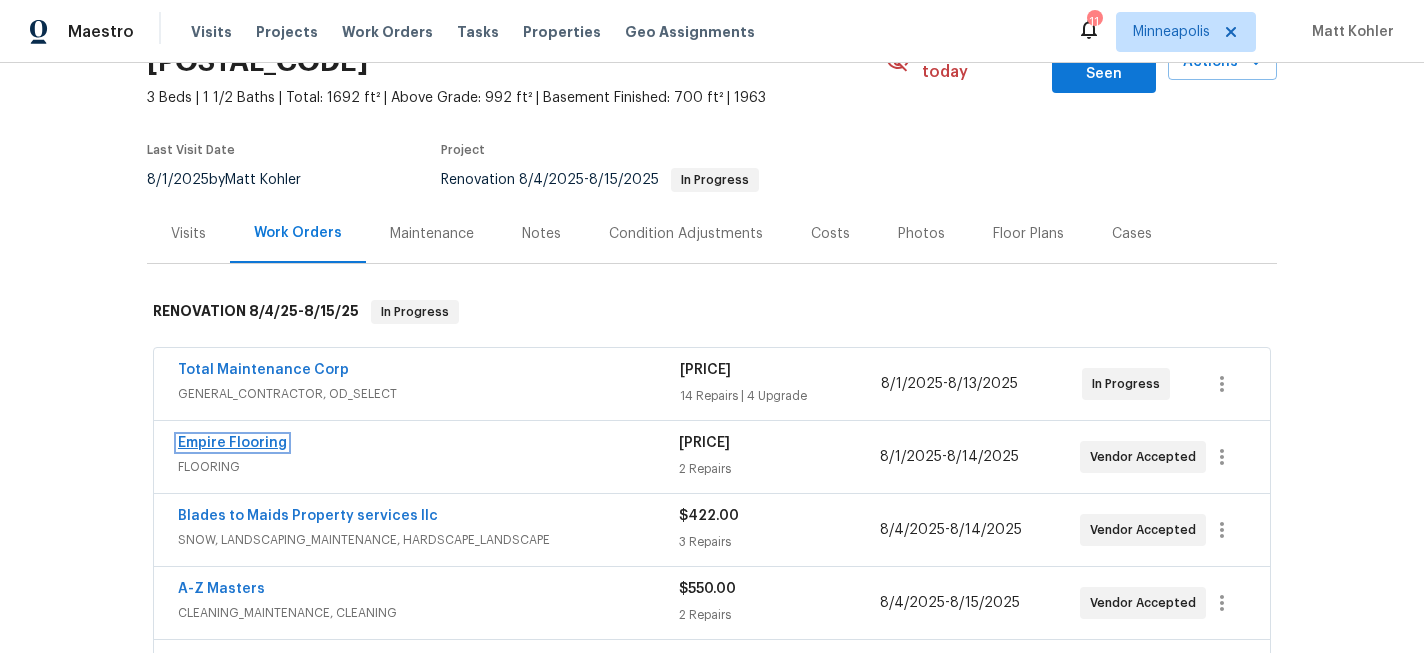 click on "Empire Flooring" at bounding box center [232, 443] 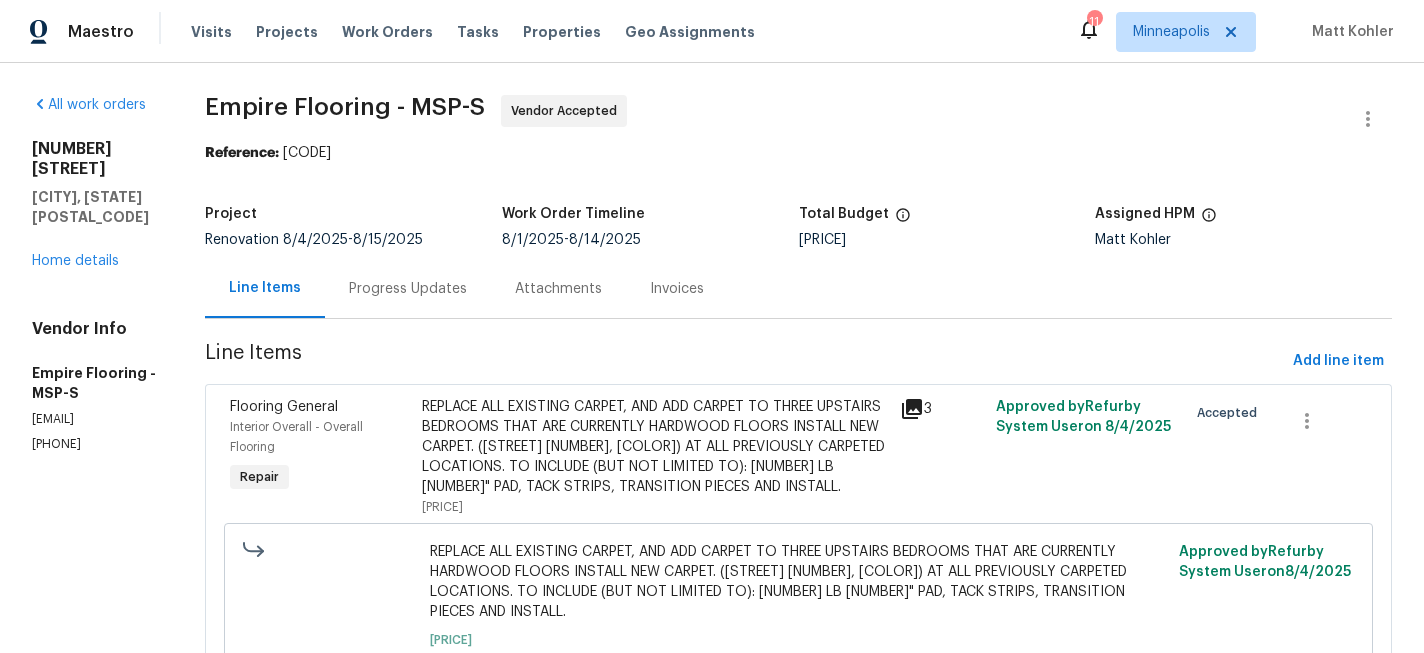 click on "Progress Updates" at bounding box center [408, 288] 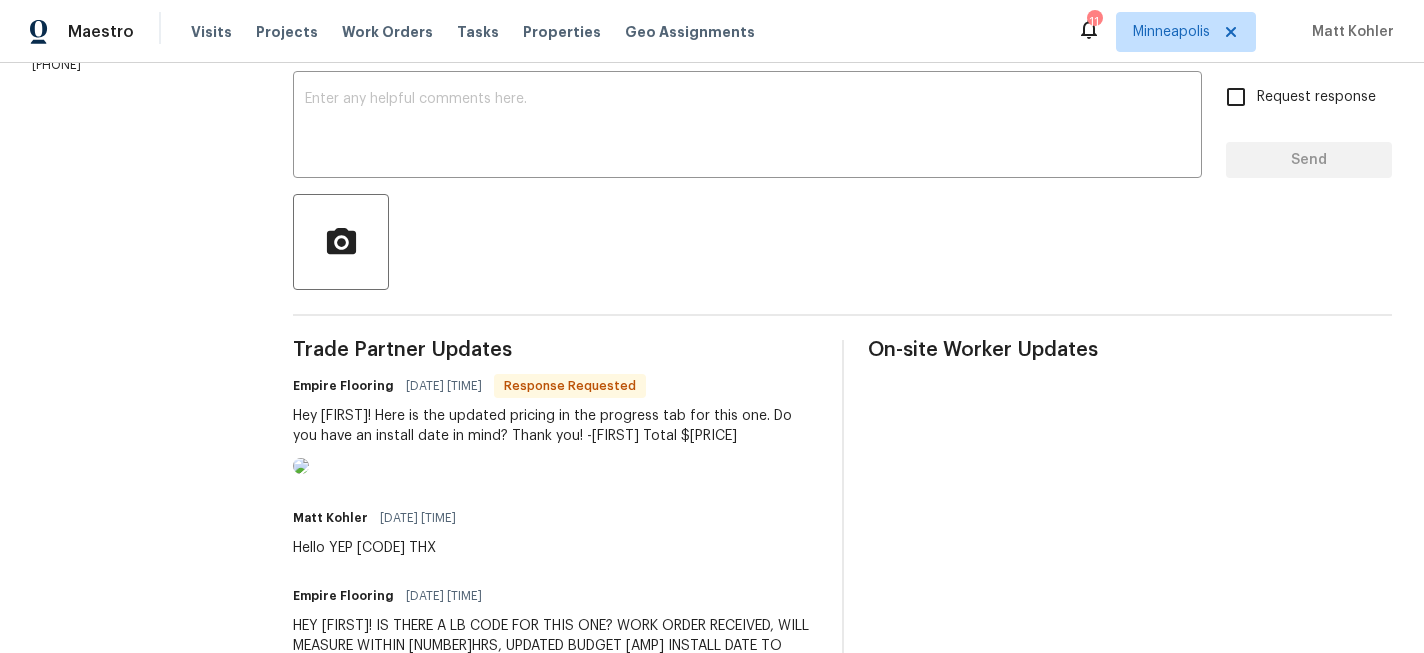 scroll, scrollTop: 350, scrollLeft: 0, axis: vertical 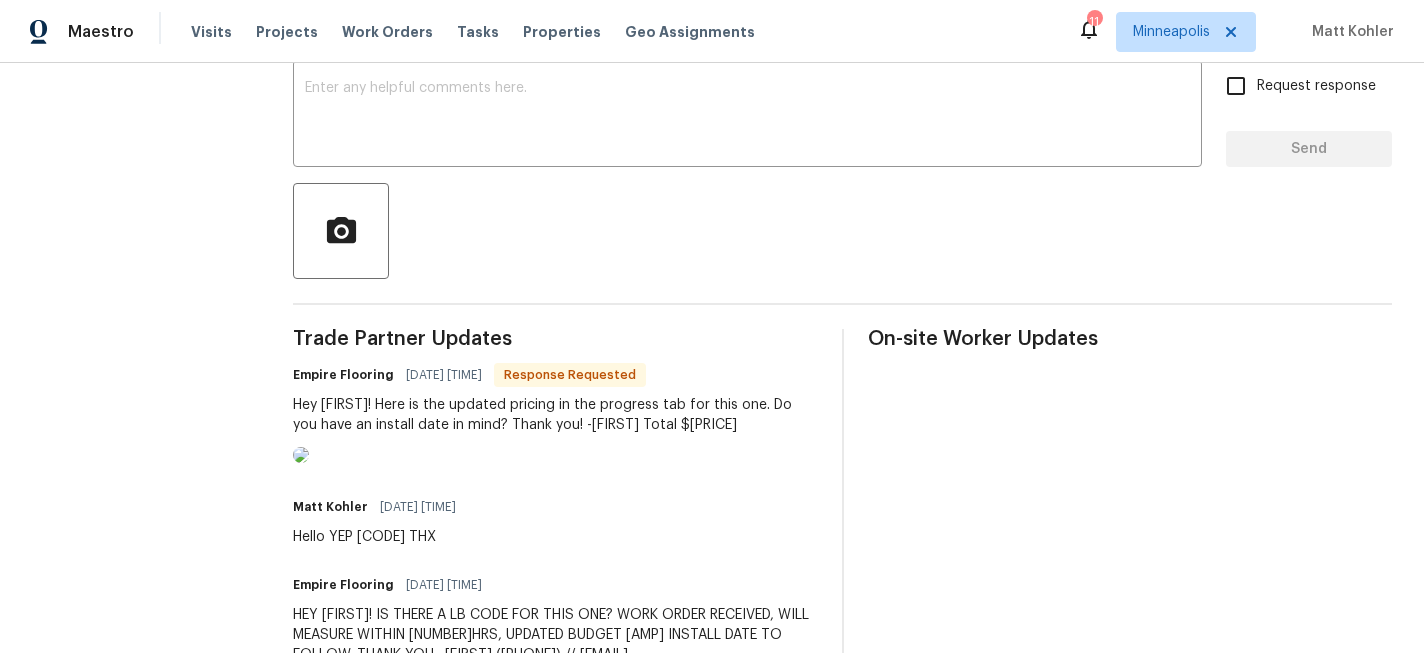 click at bounding box center (301, 455) 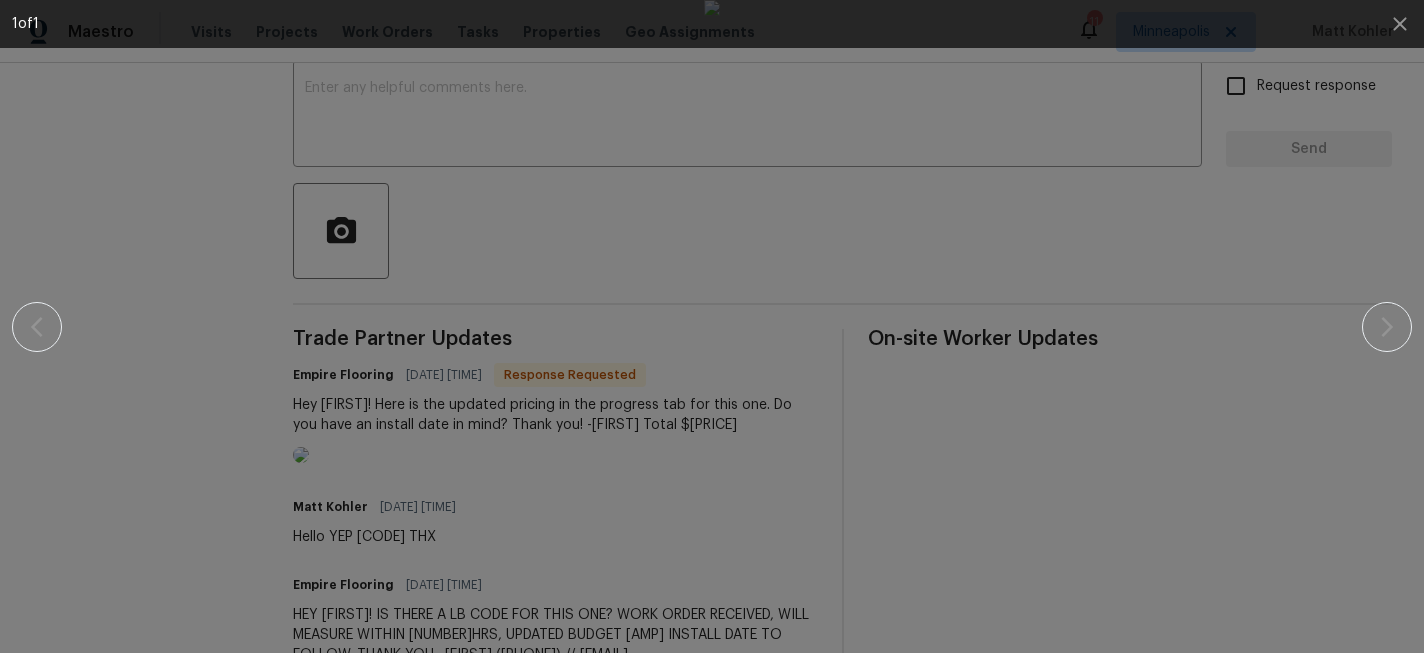 click at bounding box center (712, 326) 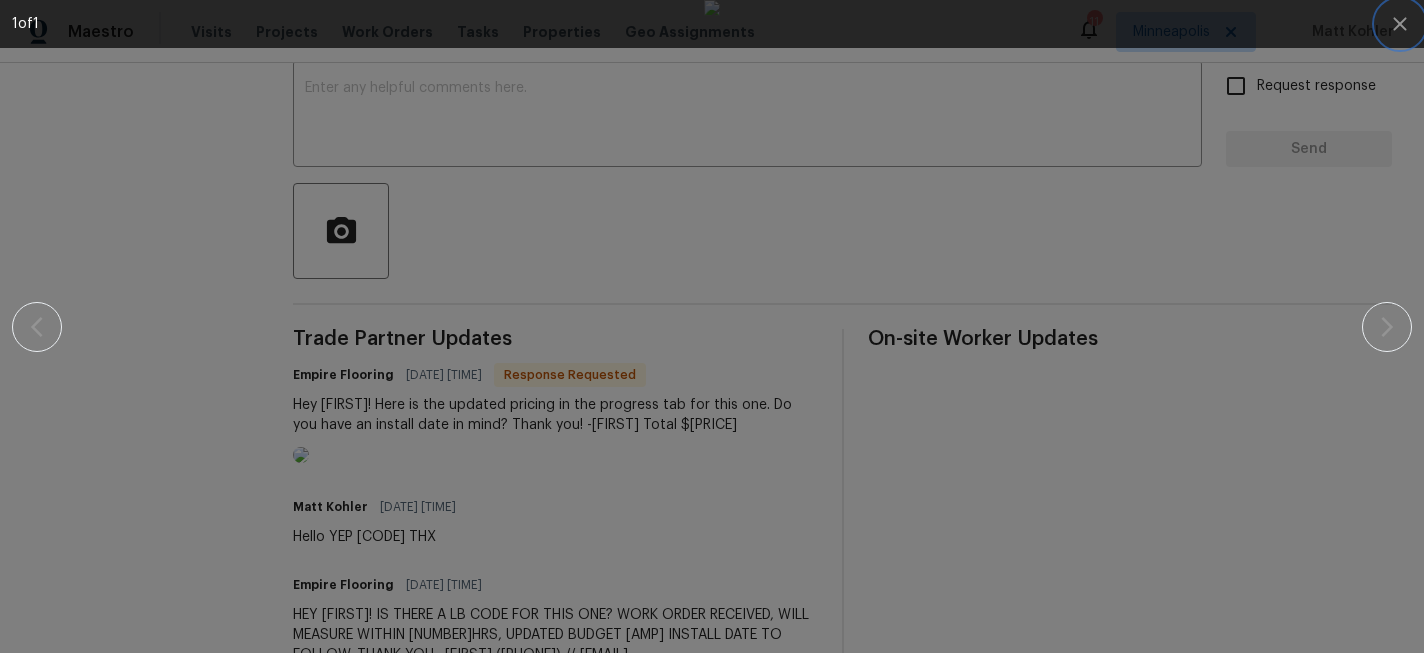 click 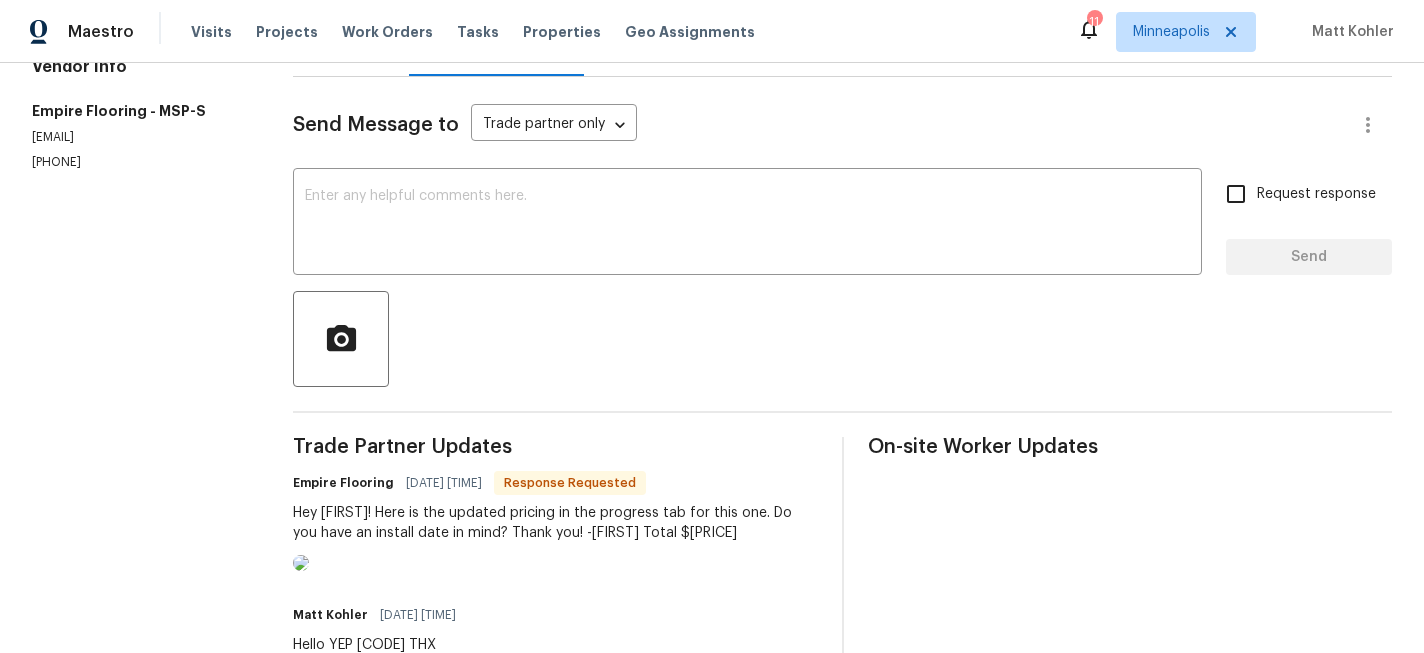 scroll, scrollTop: 230, scrollLeft: 0, axis: vertical 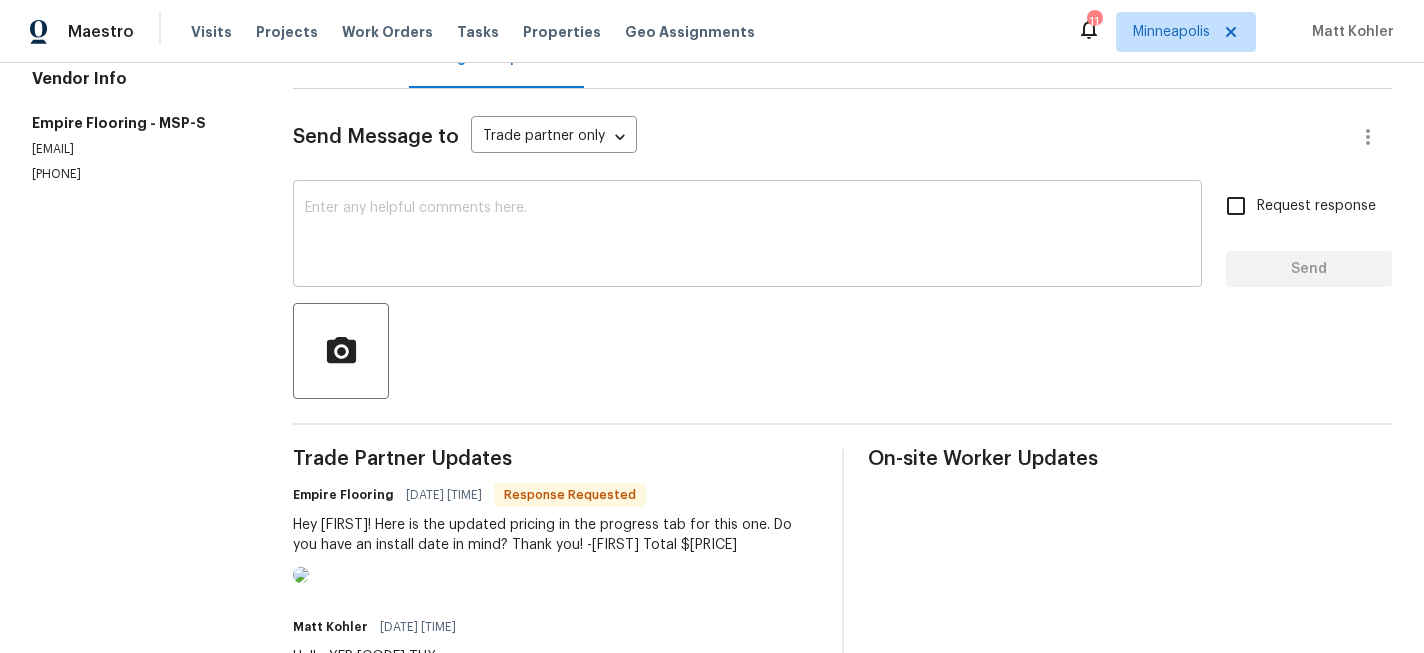 click at bounding box center [747, 236] 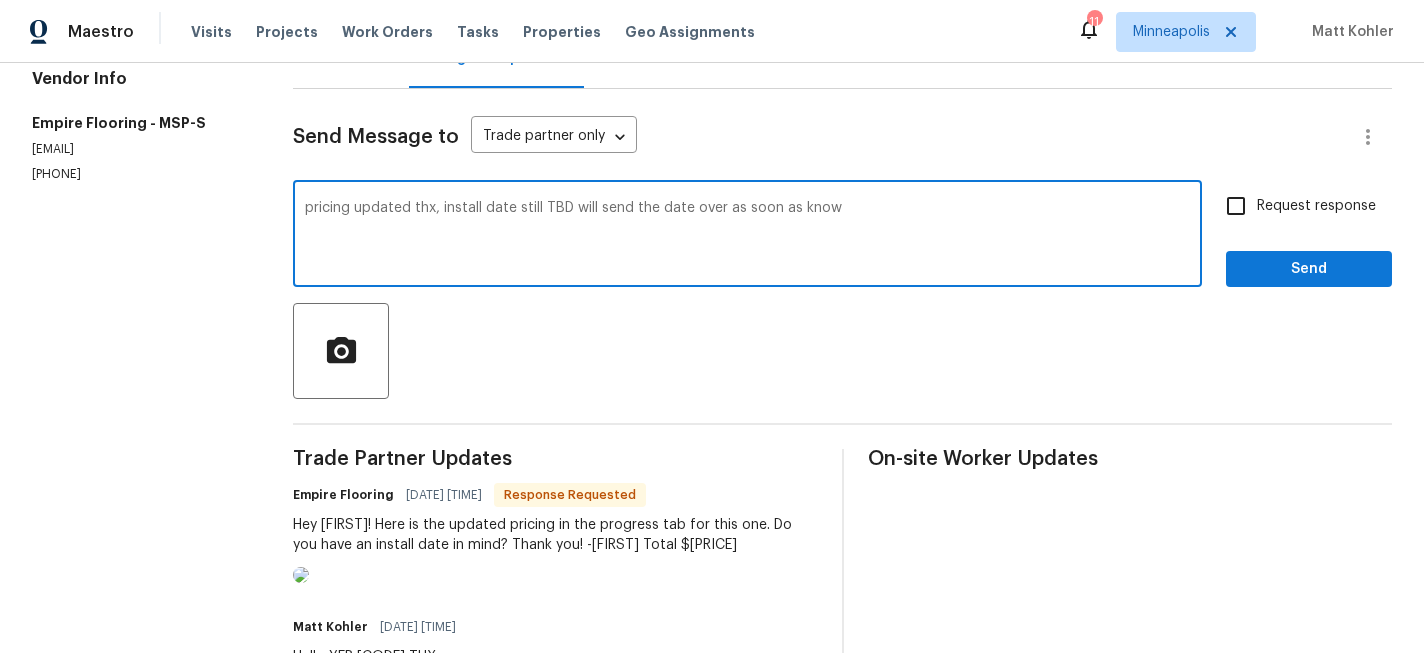 click on "pricing updated thx, install date still TBD will send the date over as soon as know" at bounding box center [747, 236] 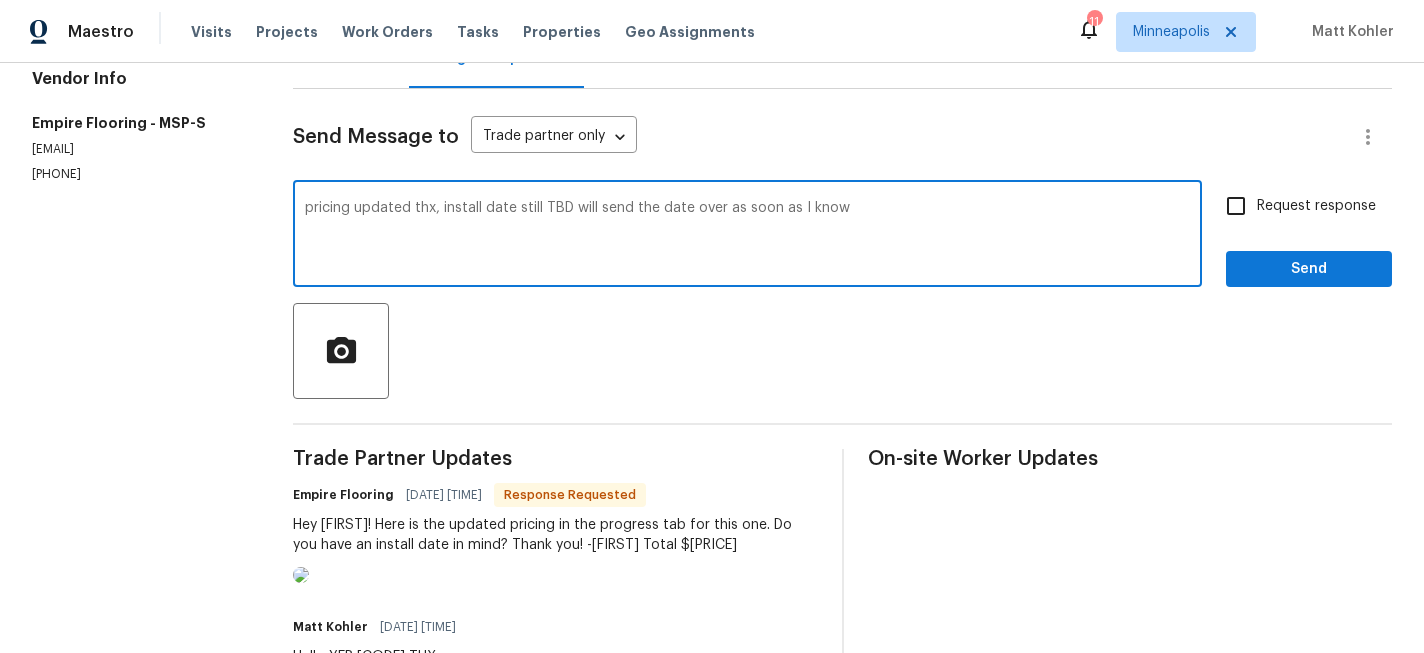 type on "pricing updated thx, install date still TBD will send the date over as soon as I know" 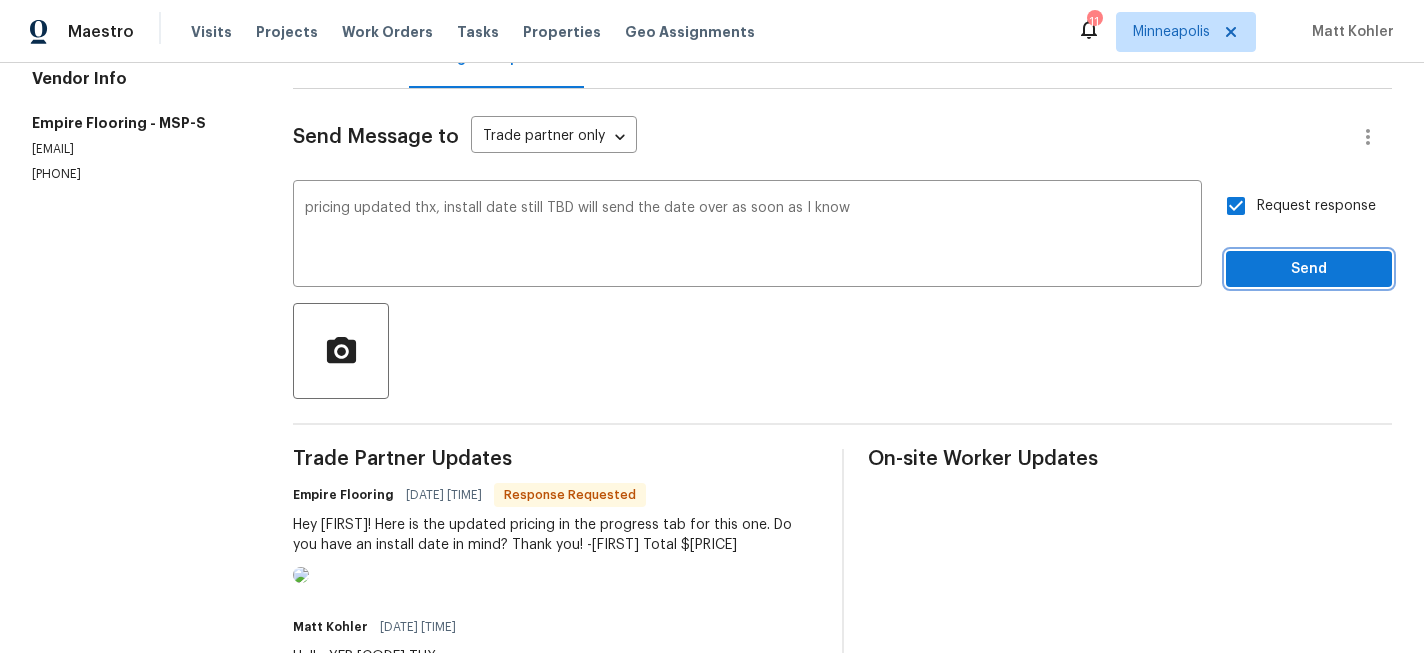 click on "Send" at bounding box center (1309, 269) 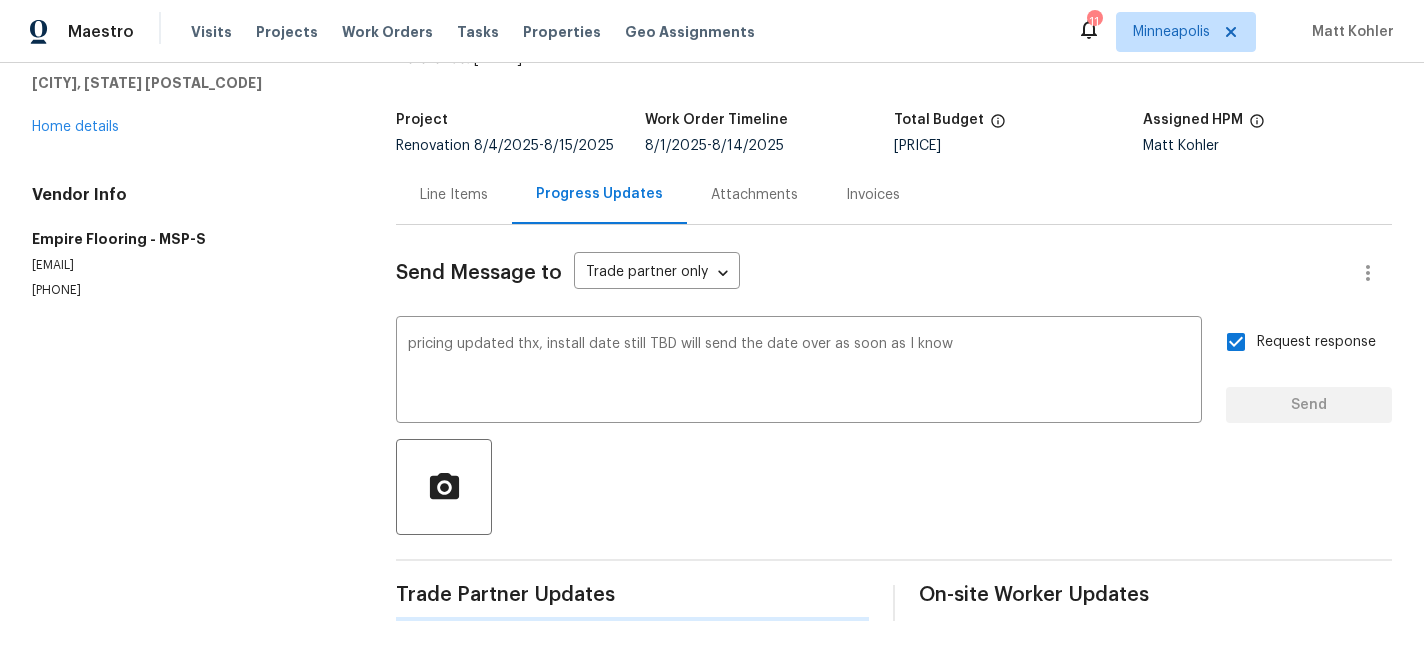 type 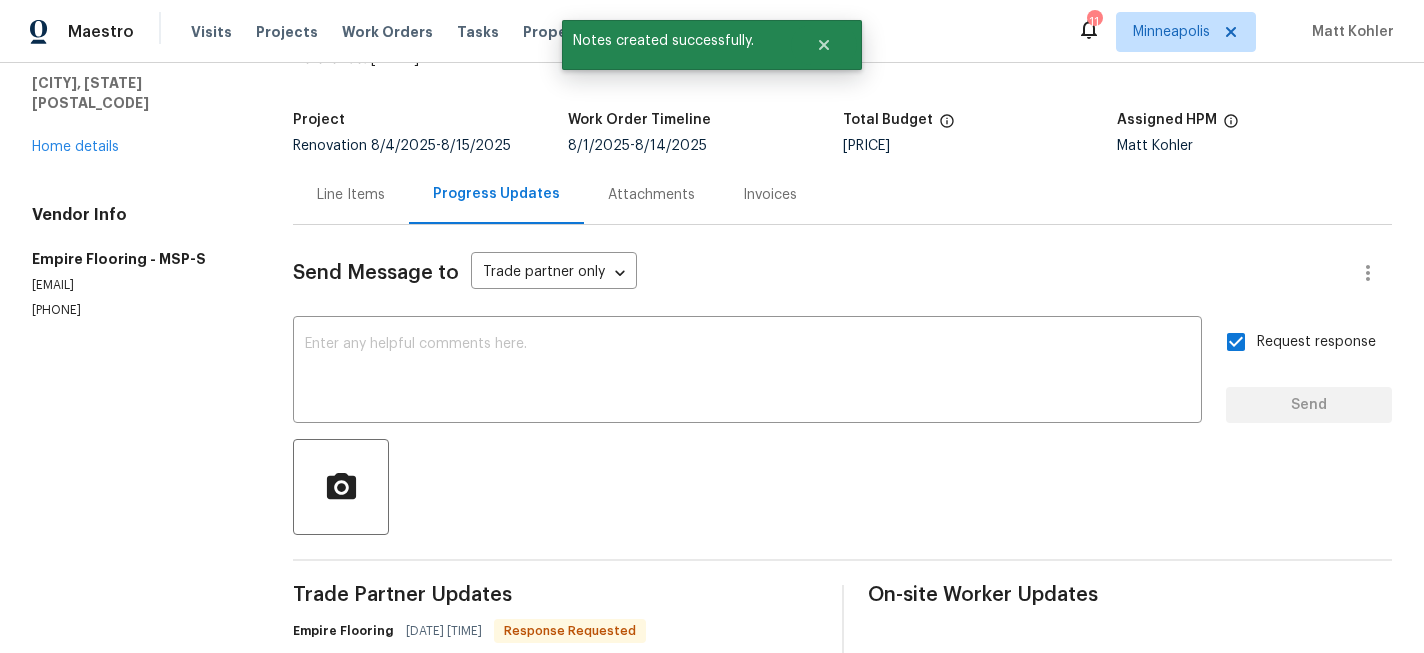 scroll, scrollTop: 230, scrollLeft: 0, axis: vertical 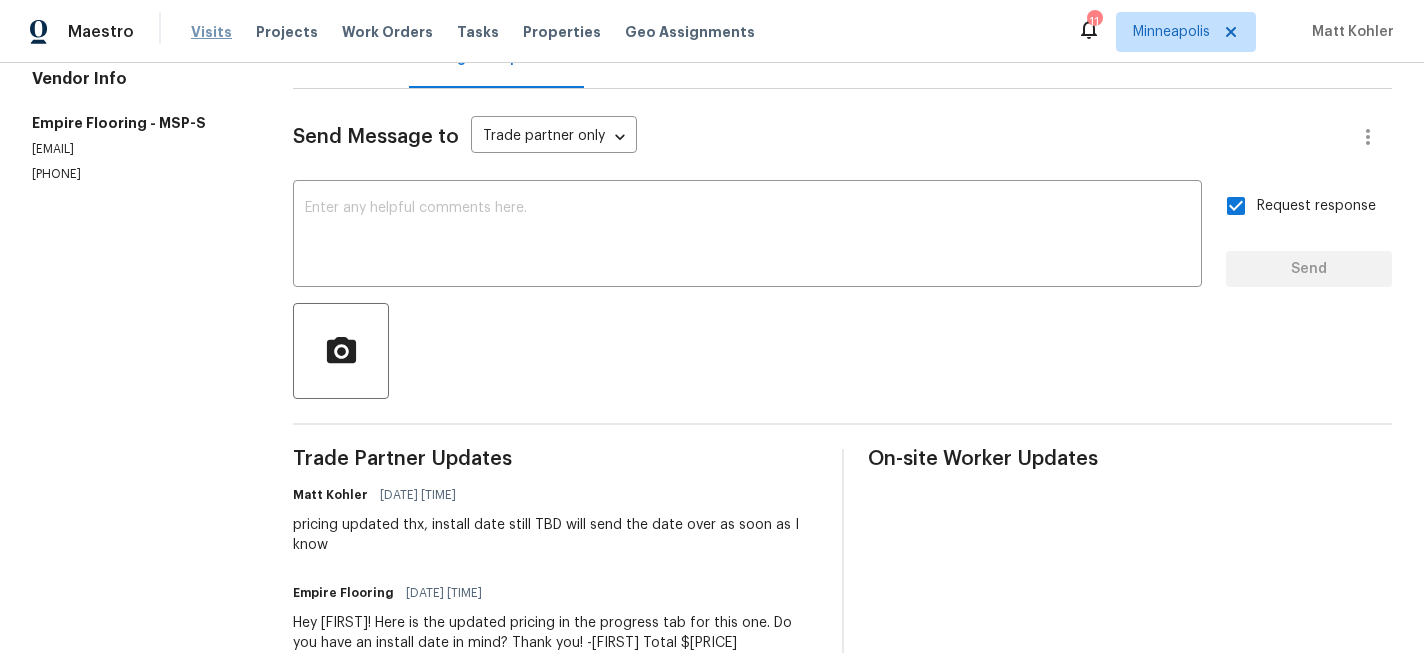 click on "Visits" at bounding box center (211, 32) 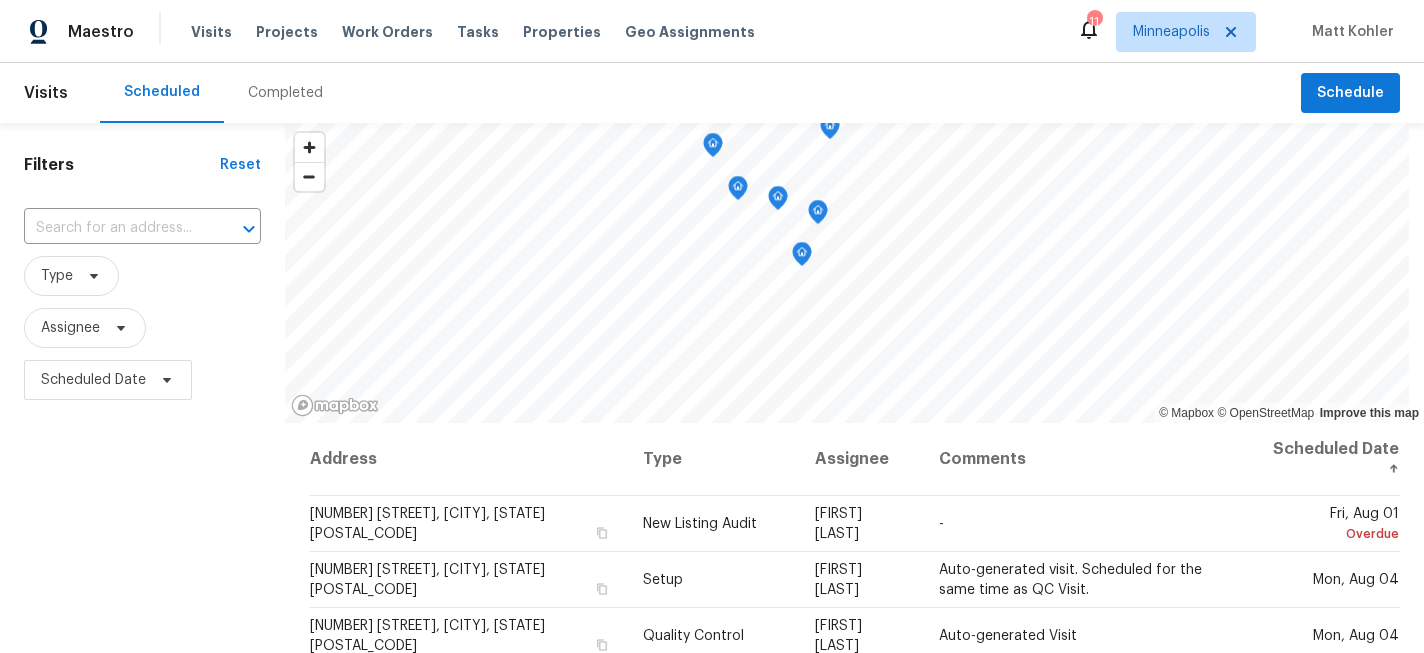 click on "Completed" at bounding box center (285, 93) 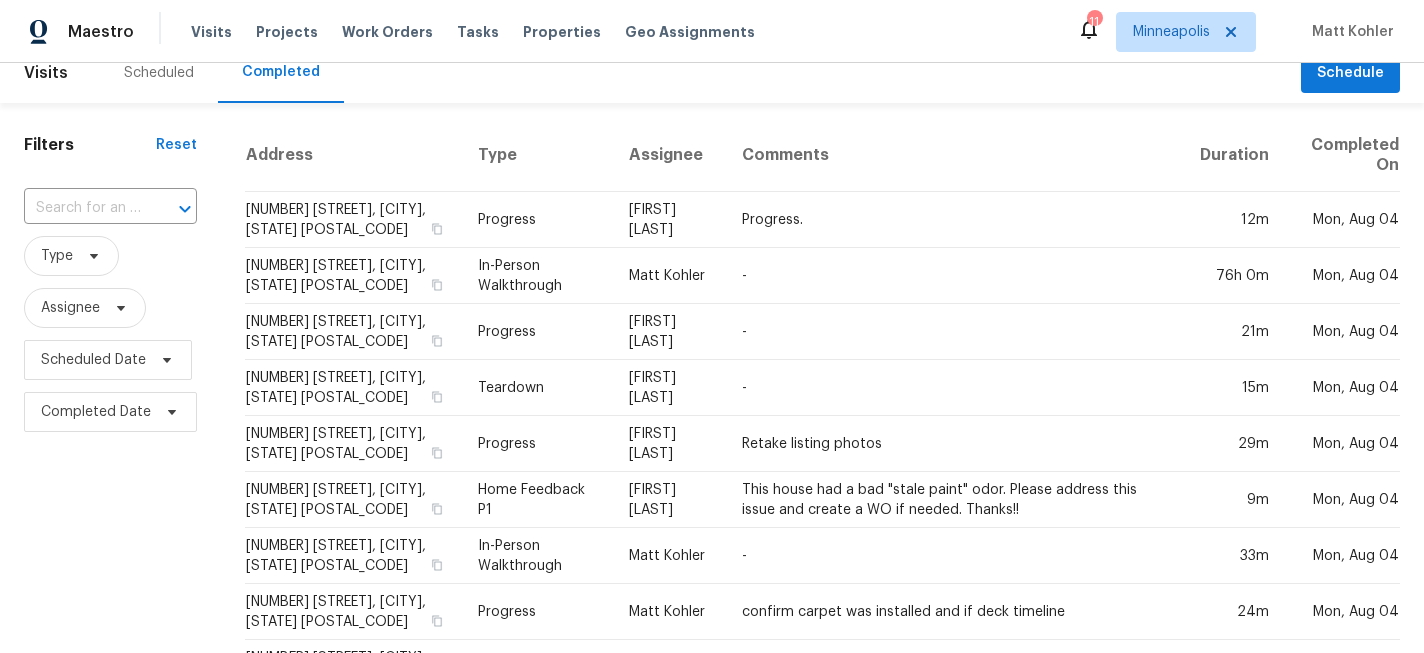scroll, scrollTop: 16, scrollLeft: 0, axis: vertical 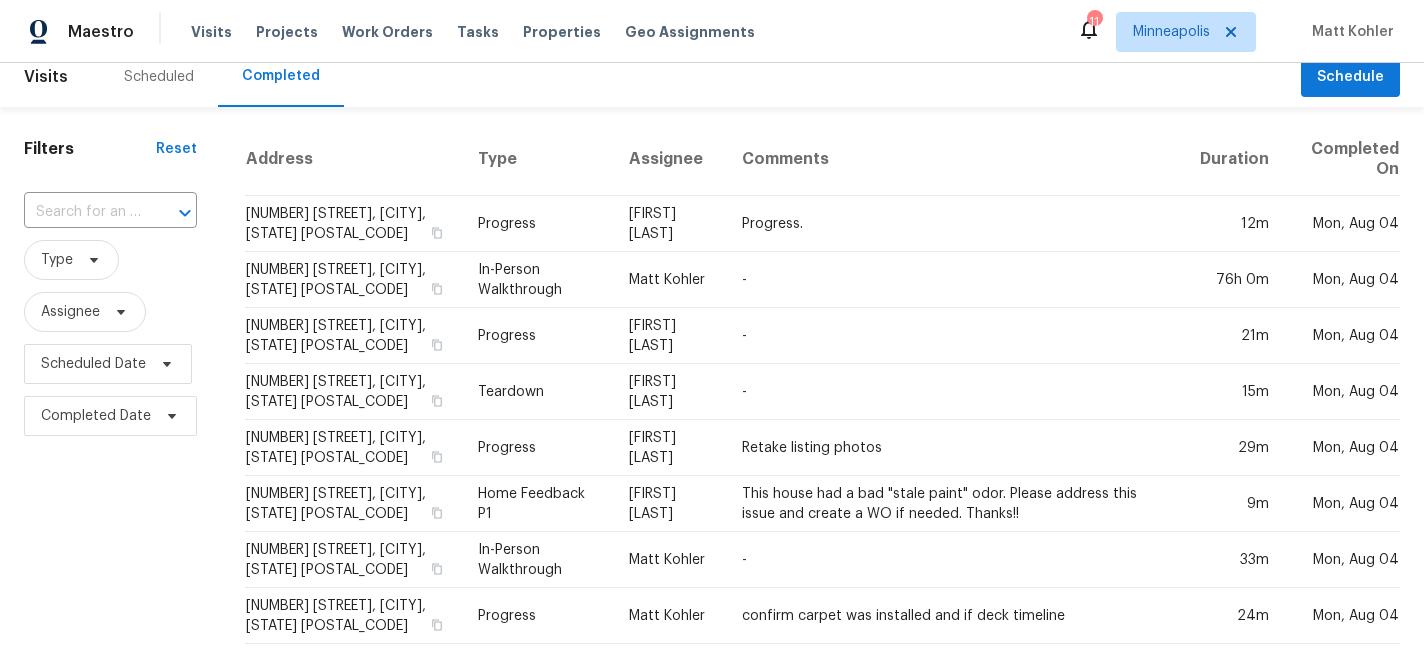 click on "Scheduled" at bounding box center (159, 77) 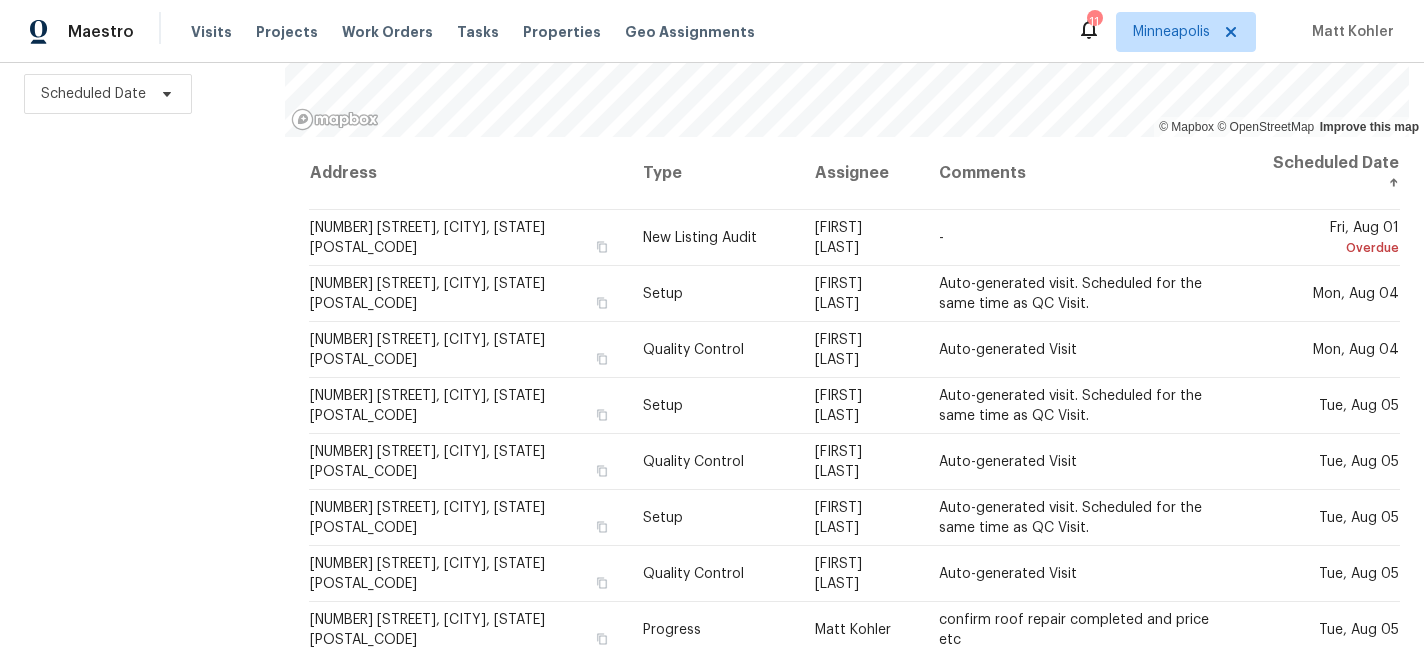 scroll, scrollTop: 292, scrollLeft: 0, axis: vertical 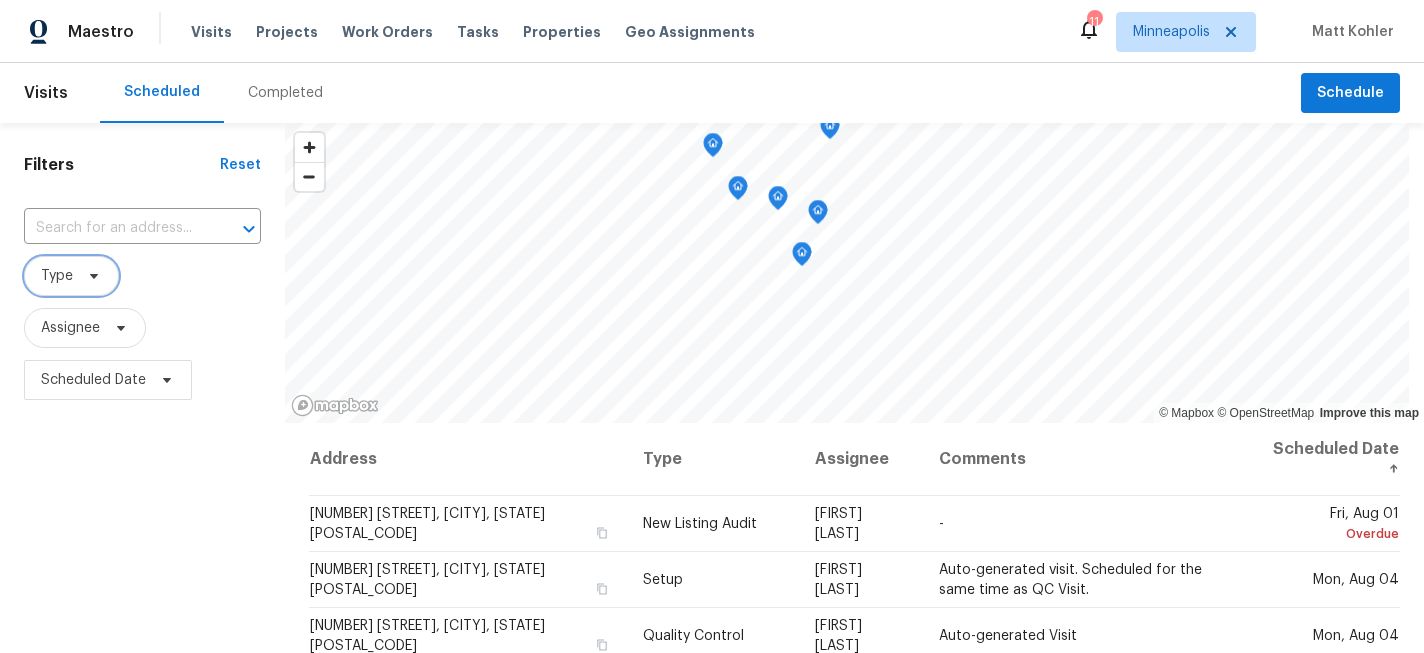 click on "Type" at bounding box center (71, 276) 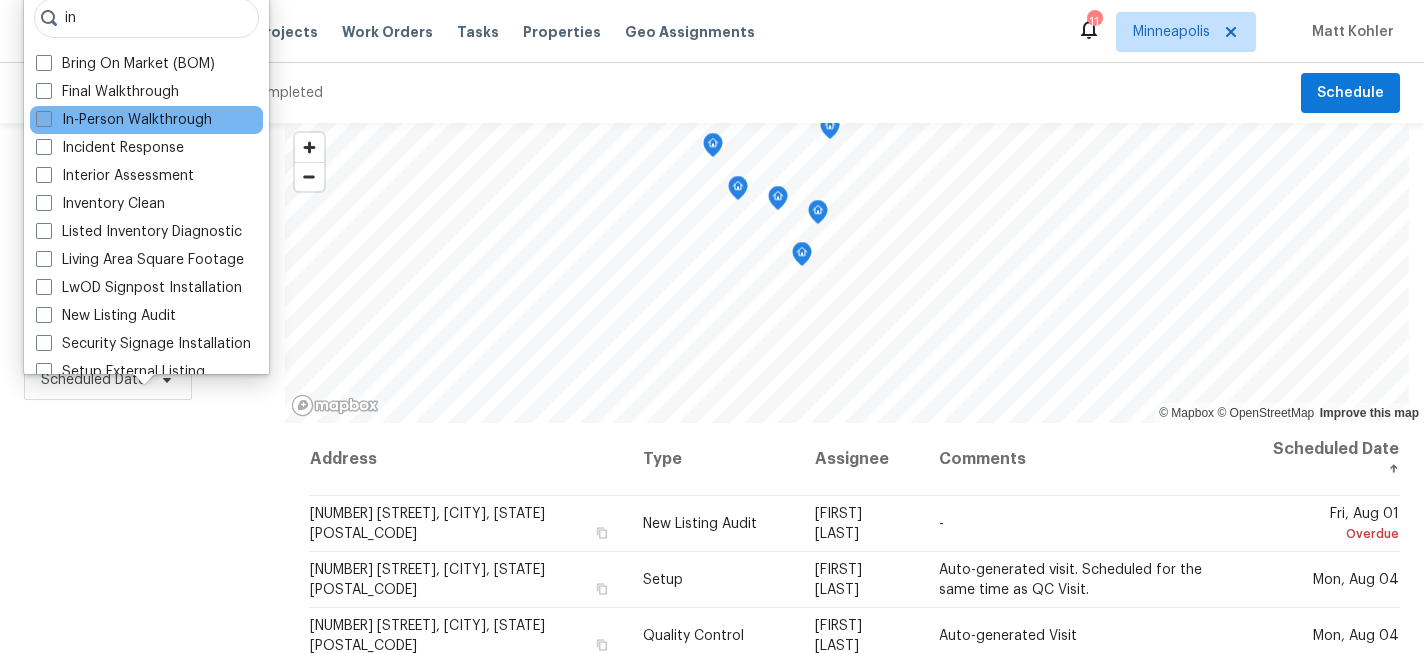 type on "in" 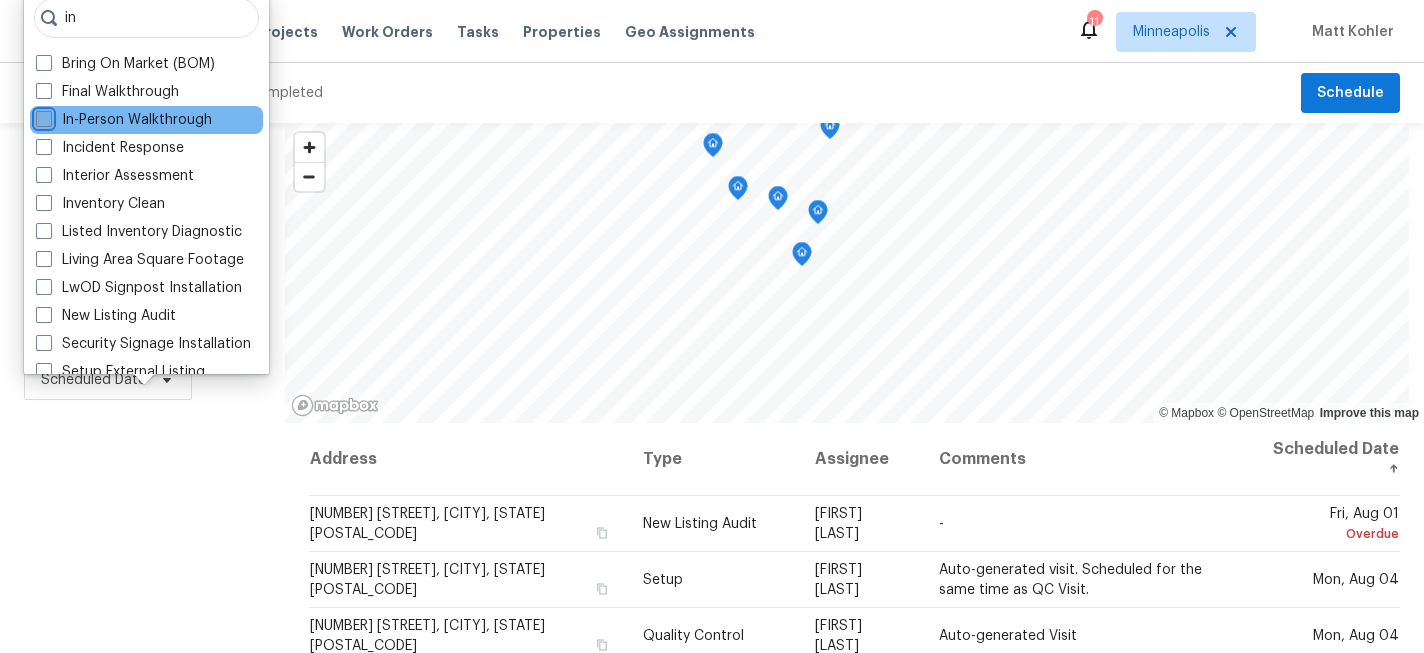 click on "In-Person Walkthrough" at bounding box center (42, 116) 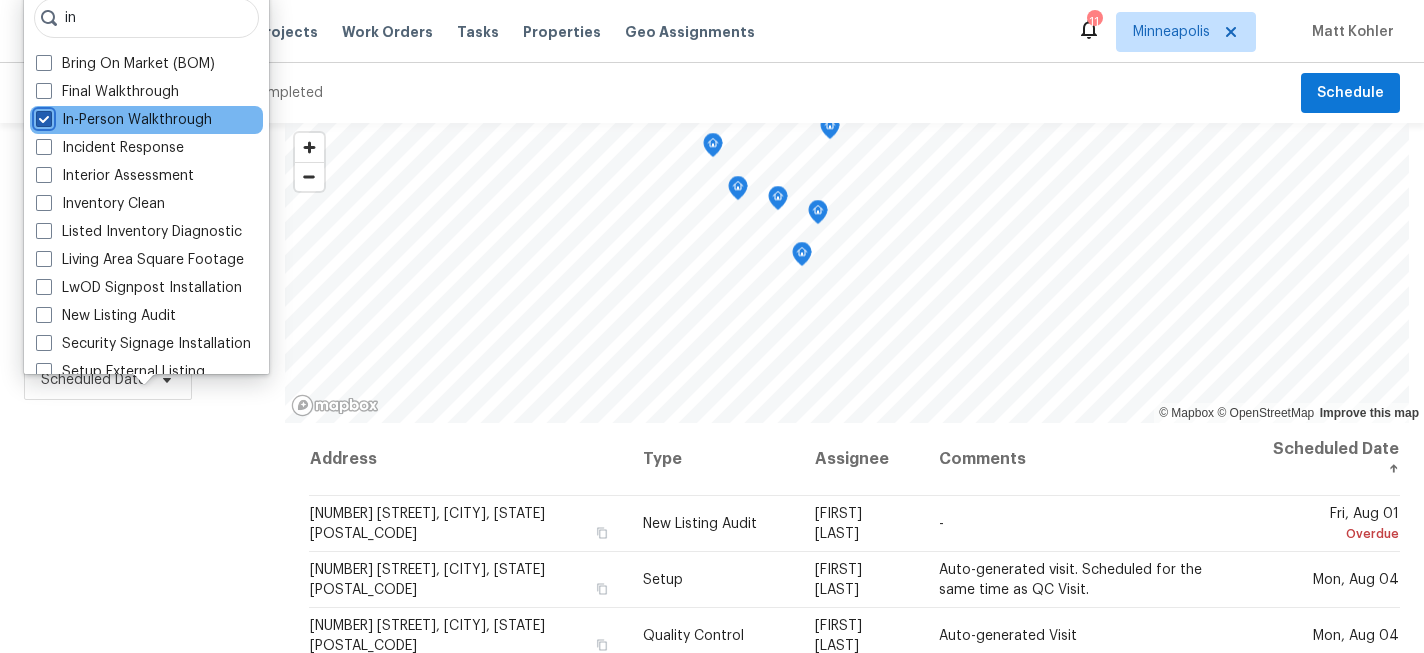 checkbox on "true" 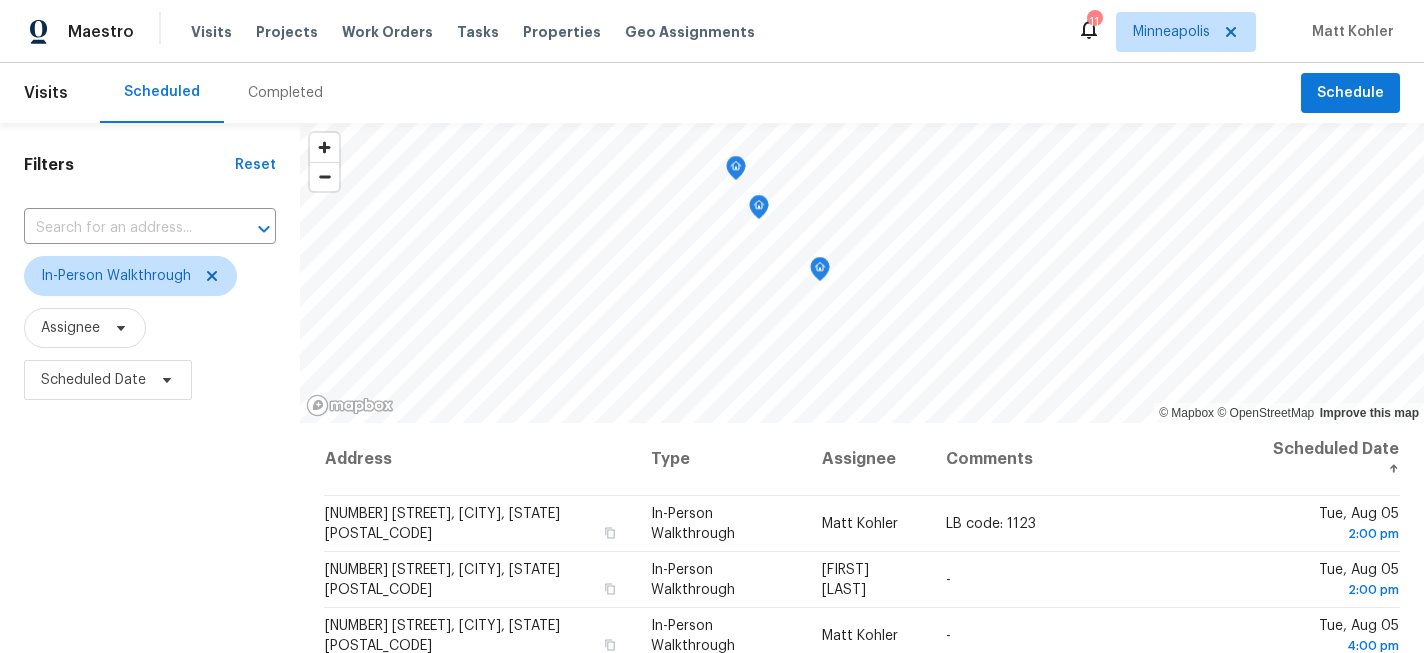 click on "Filters Reset ​ In-Person Walkthrough Assignee Scheduled Date" at bounding box center (150, 534) 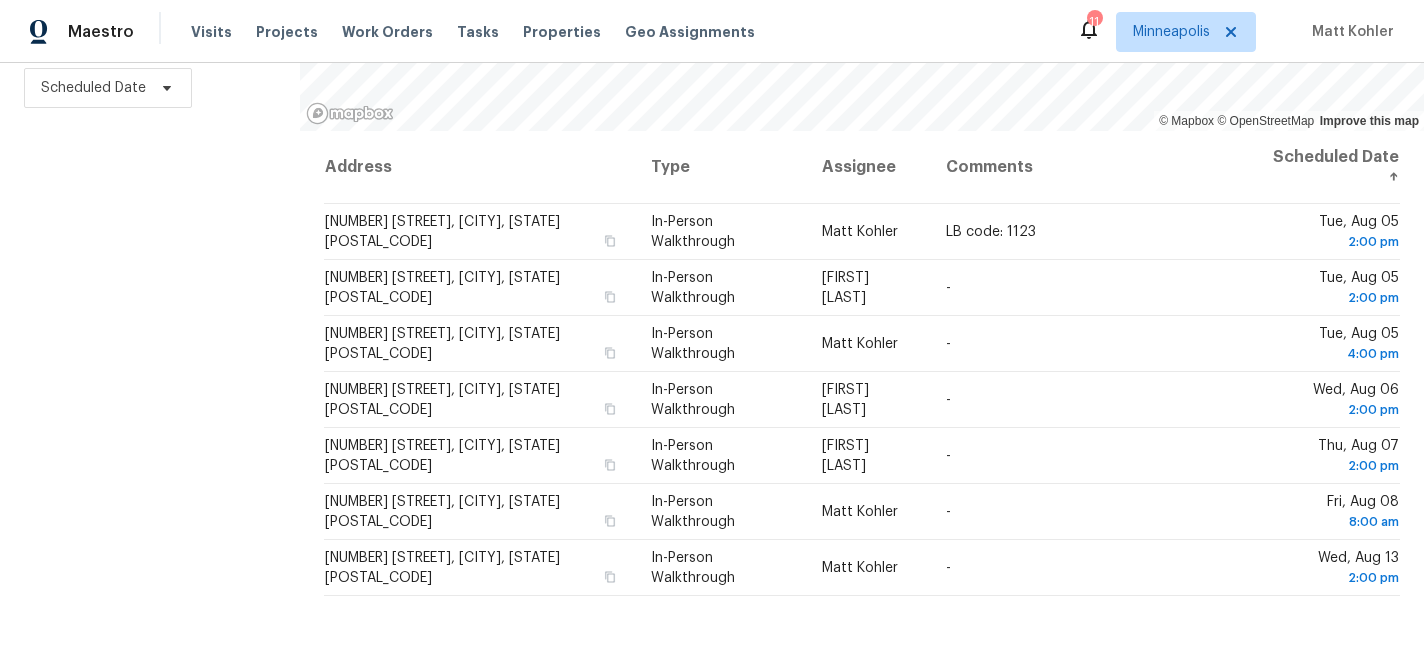 scroll, scrollTop: 0, scrollLeft: 0, axis: both 